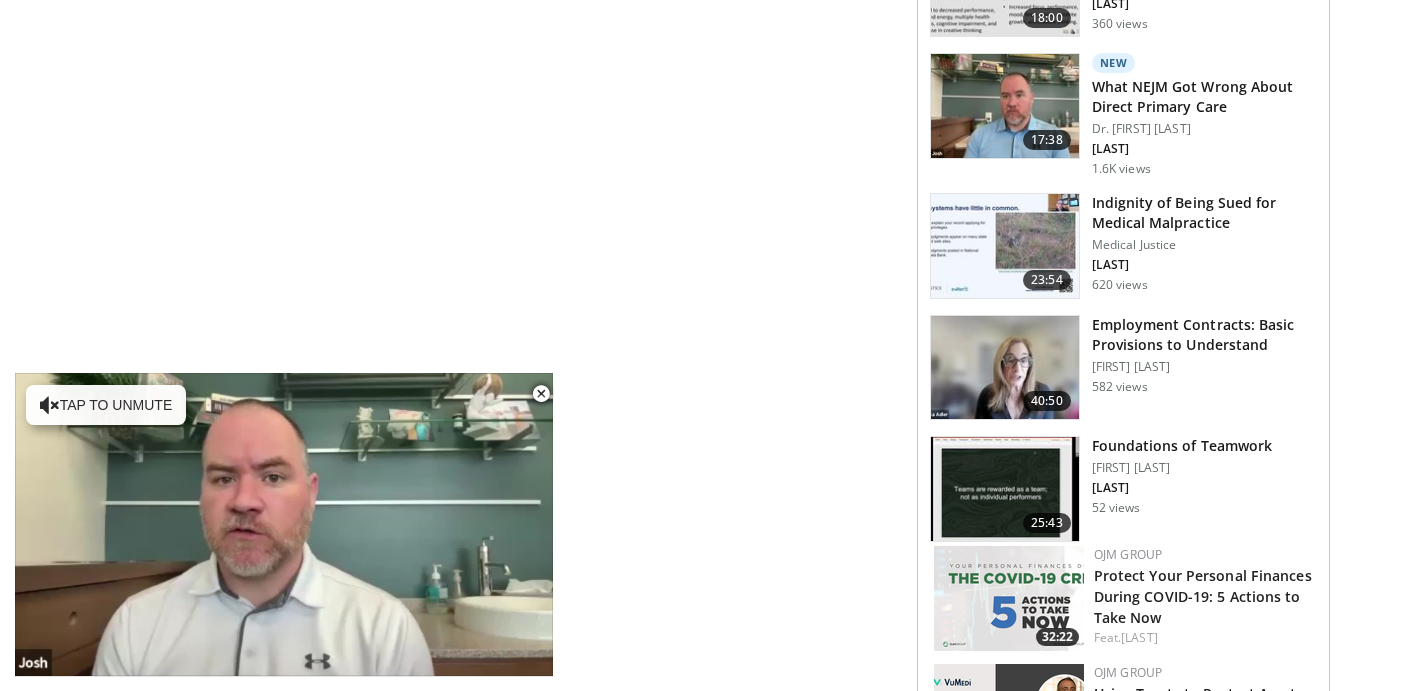 scroll, scrollTop: 8856, scrollLeft: 0, axis: vertical 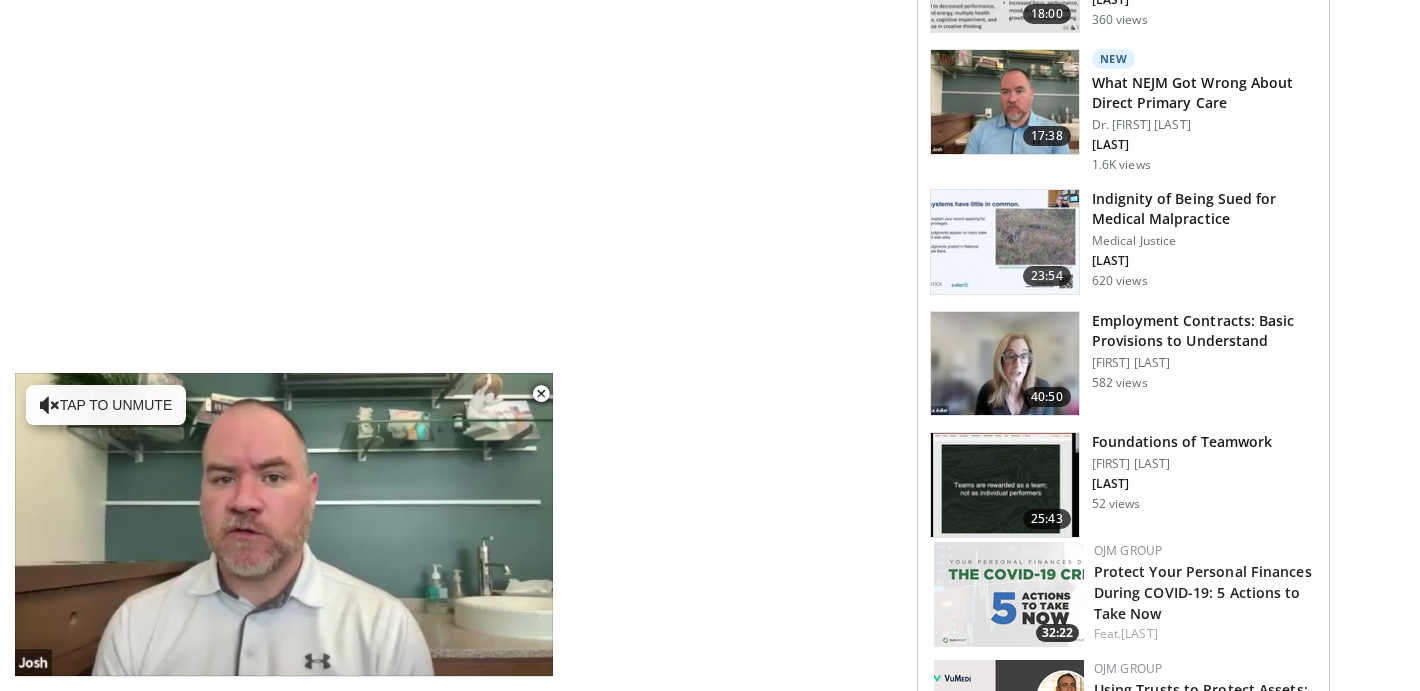 click on "4th Women in Neurology Conference" at bounding box center [1181, -1218] 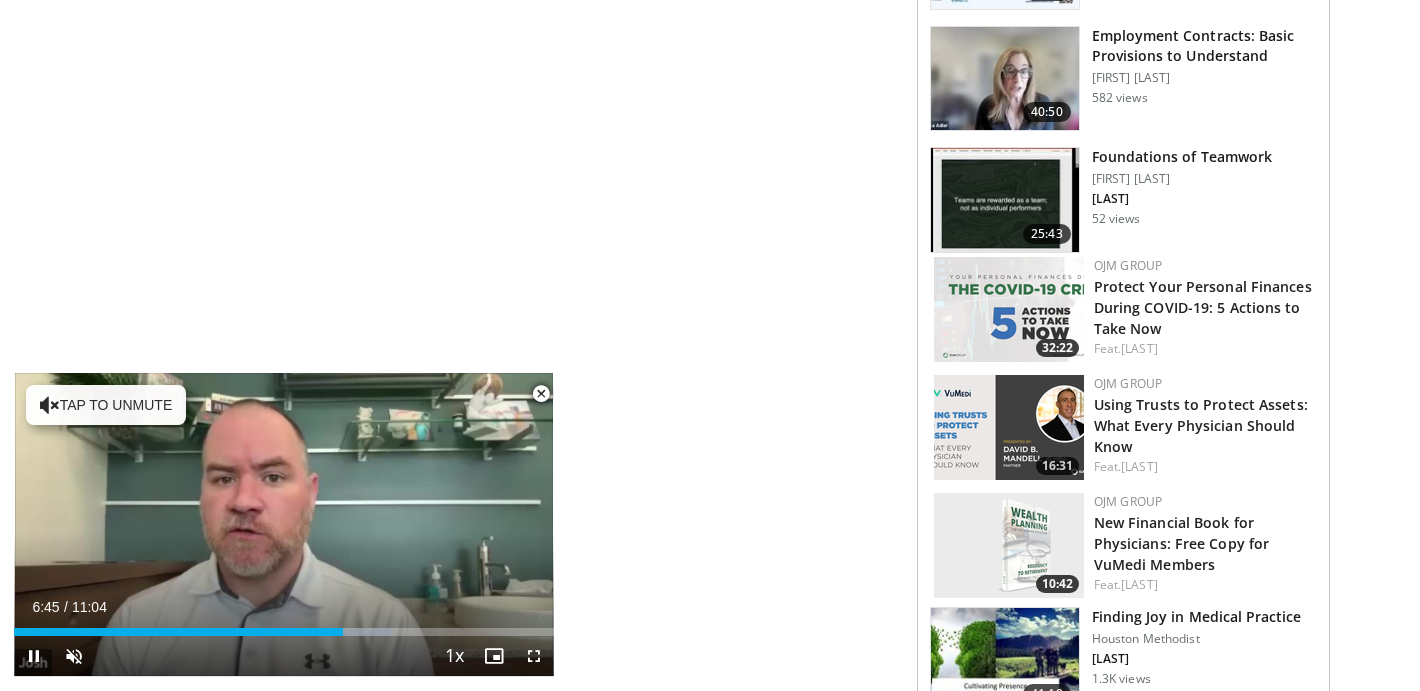 scroll, scrollTop: 9146, scrollLeft: 0, axis: vertical 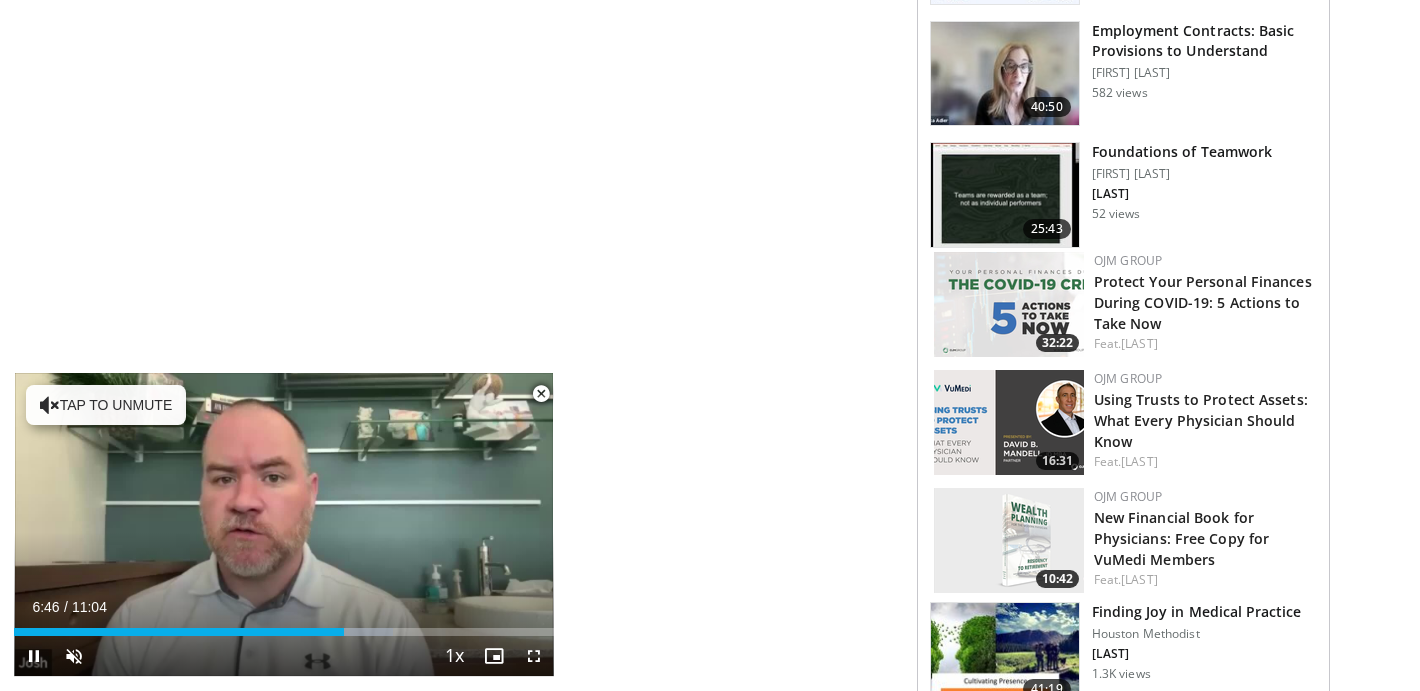 click at bounding box center [541, 394] 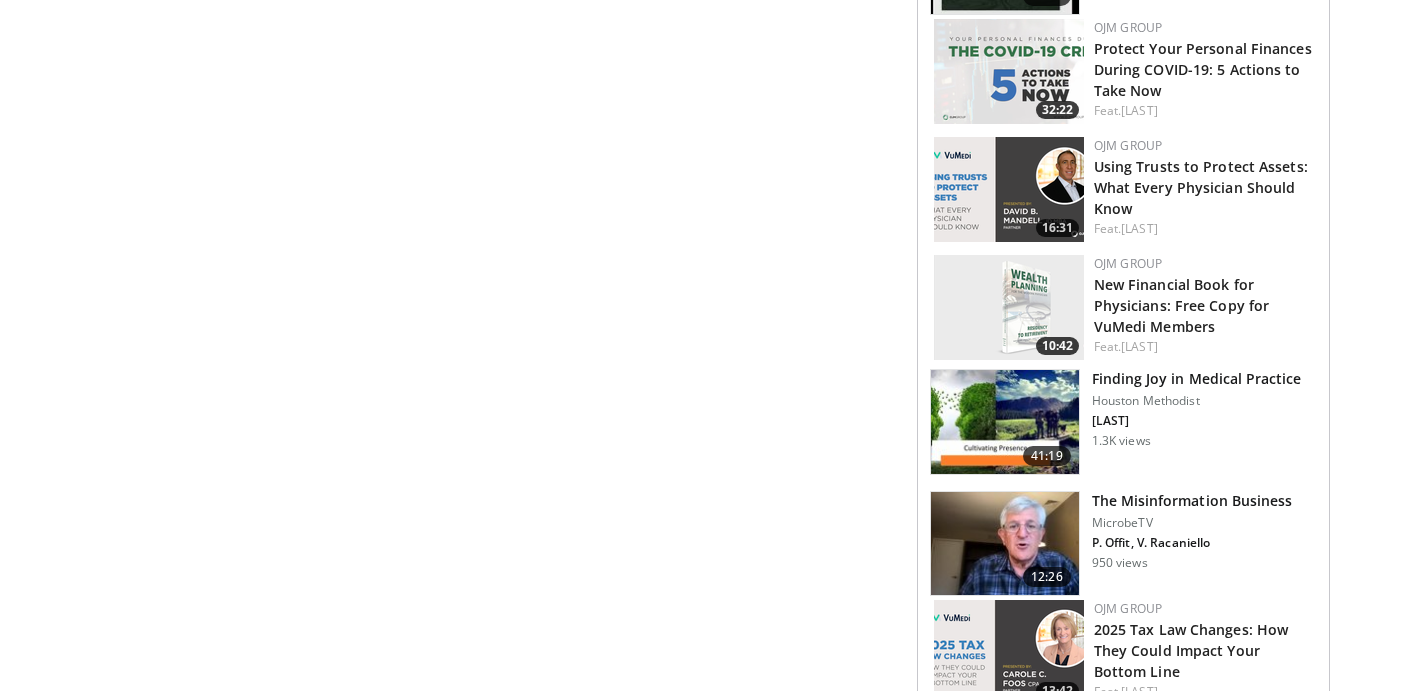 scroll, scrollTop: 9386, scrollLeft: 0, axis: vertical 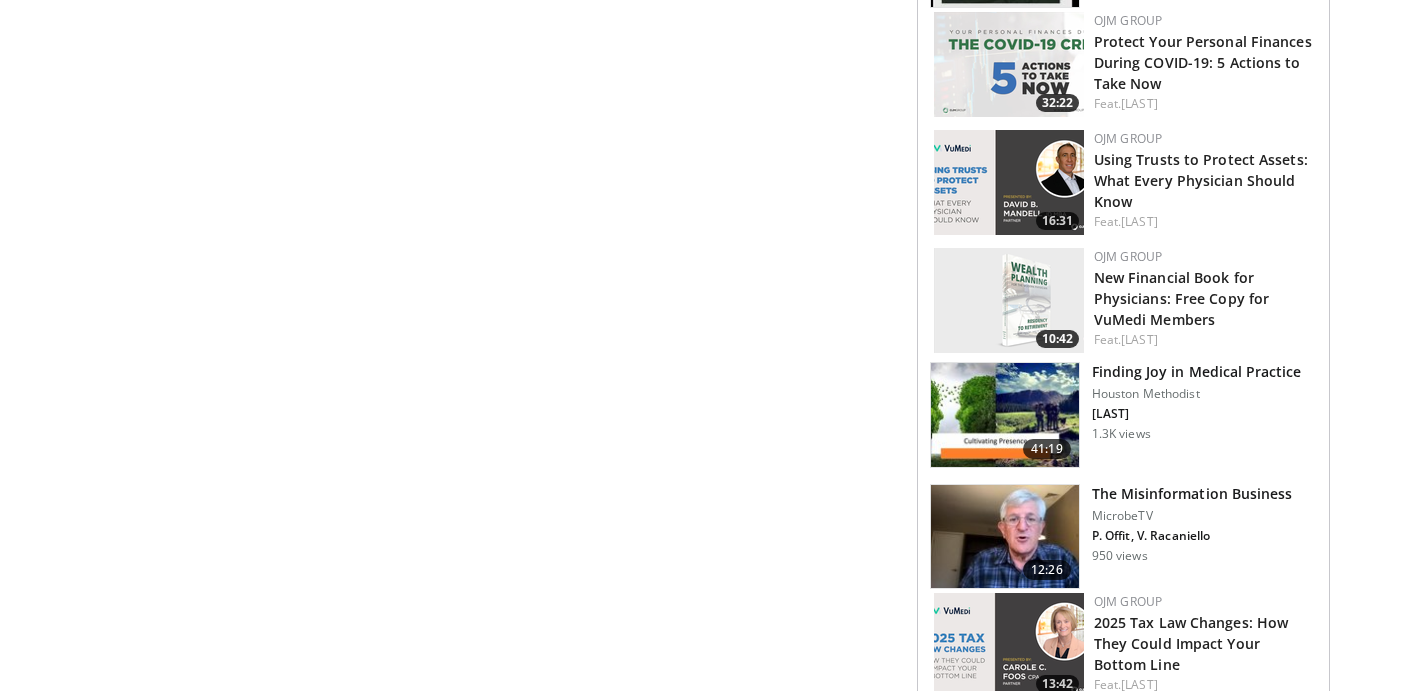 click on "Music in Rheumatology" at bounding box center [1181, -957] 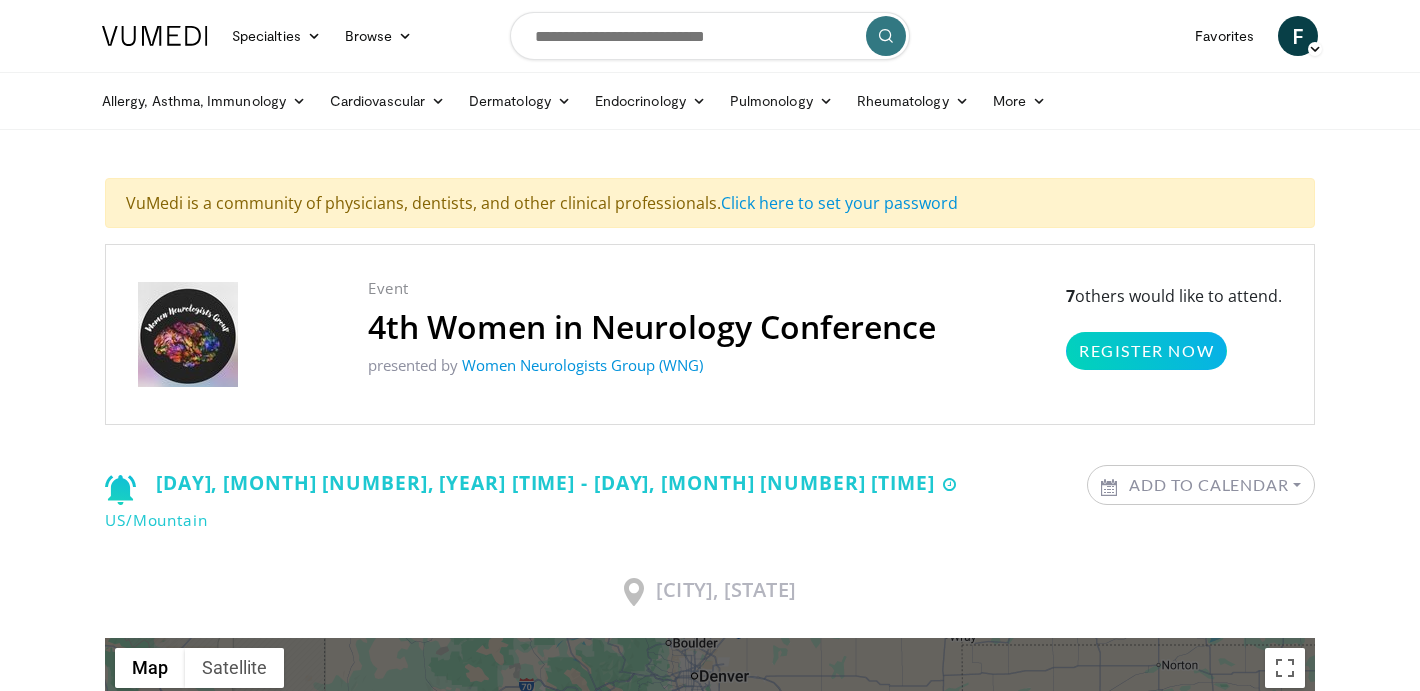 scroll, scrollTop: 2, scrollLeft: 0, axis: vertical 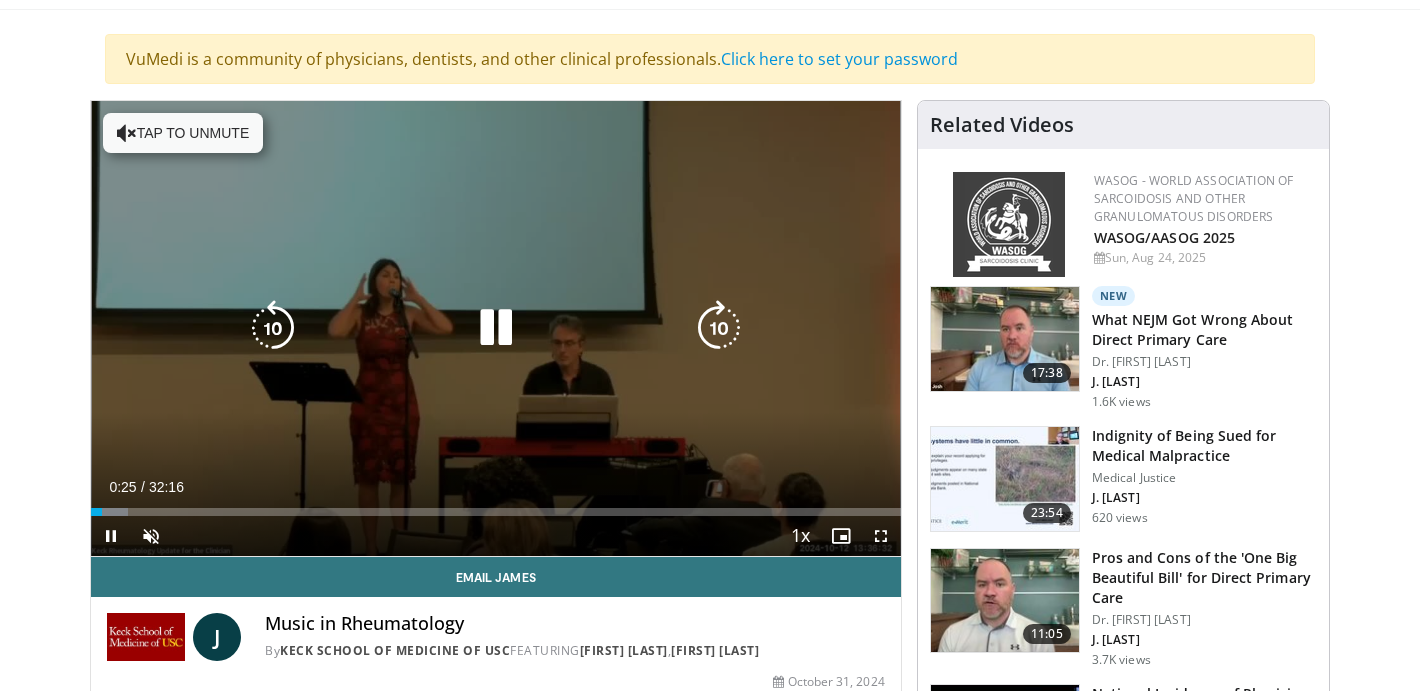click on "Tap to unmute" at bounding box center [183, 133] 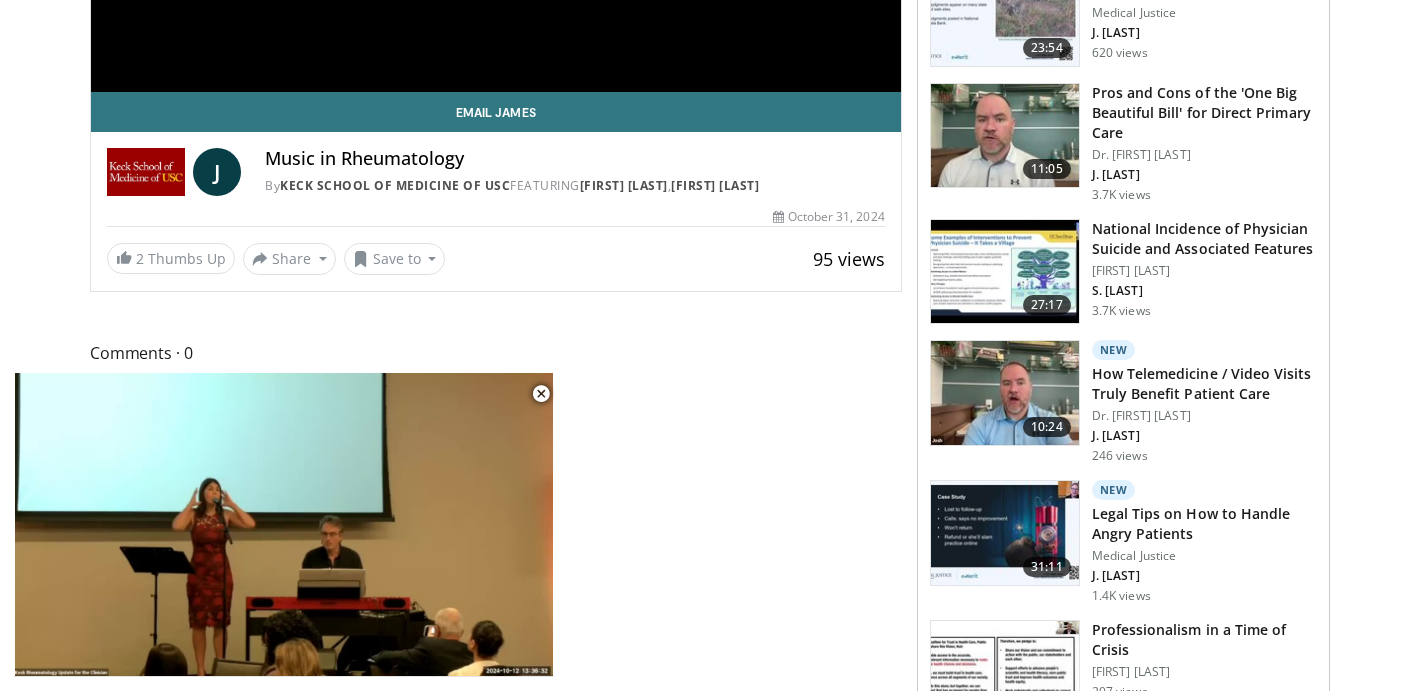 scroll, scrollTop: 589, scrollLeft: 0, axis: vertical 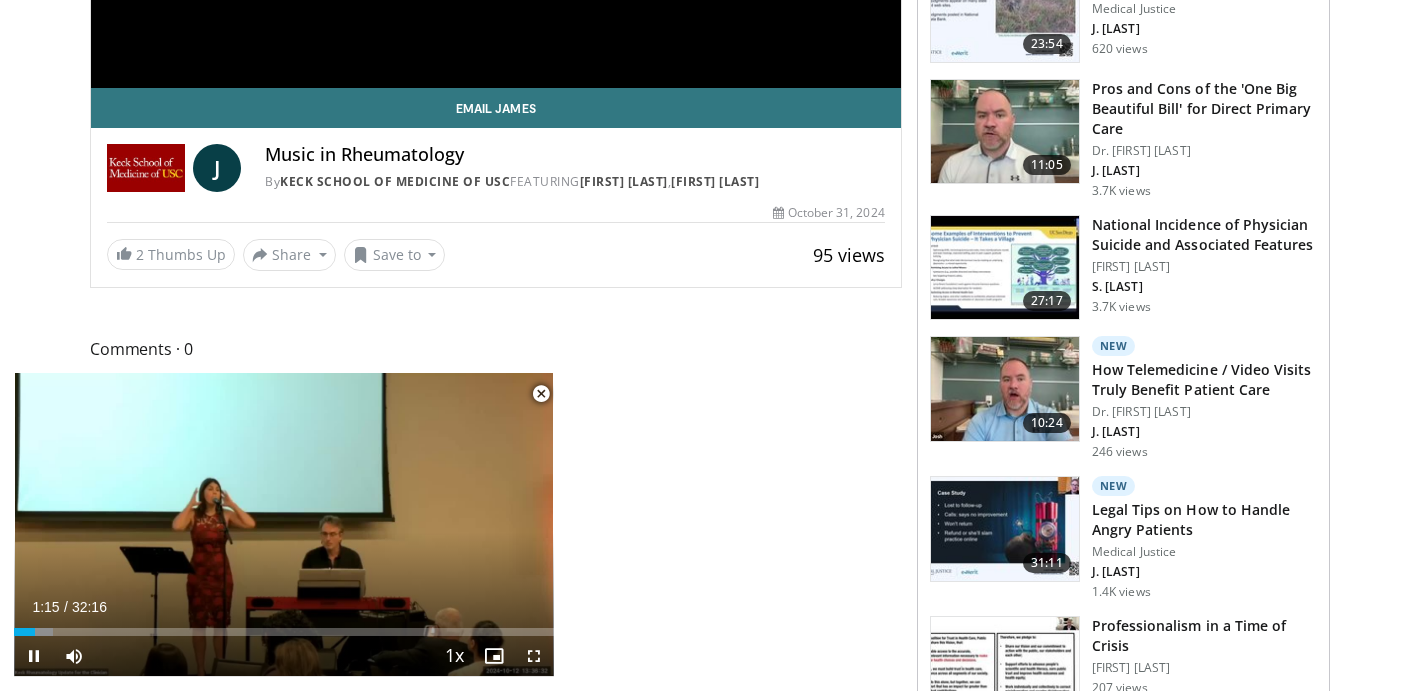 click at bounding box center (541, 394) 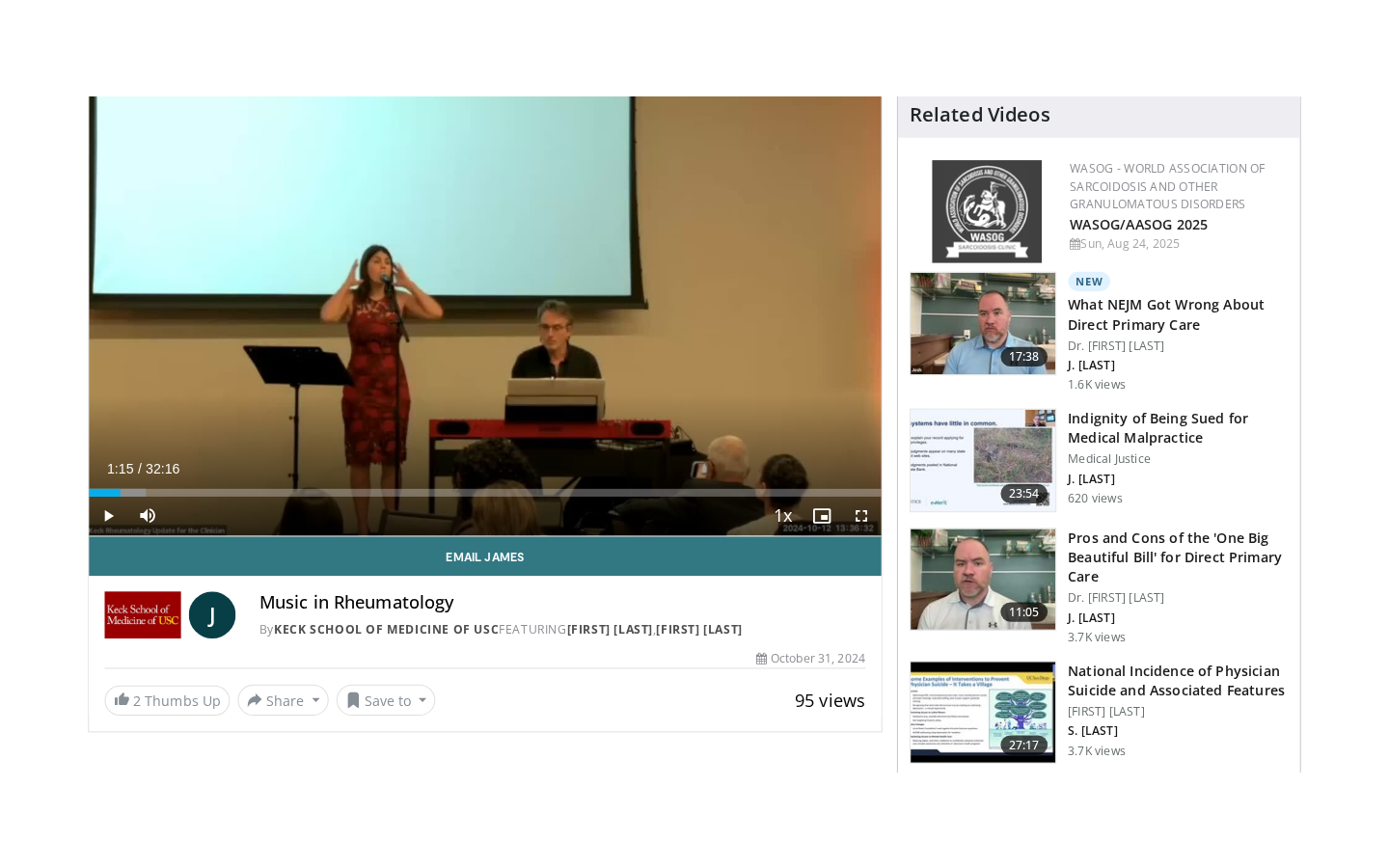 scroll, scrollTop: 234, scrollLeft: 0, axis: vertical 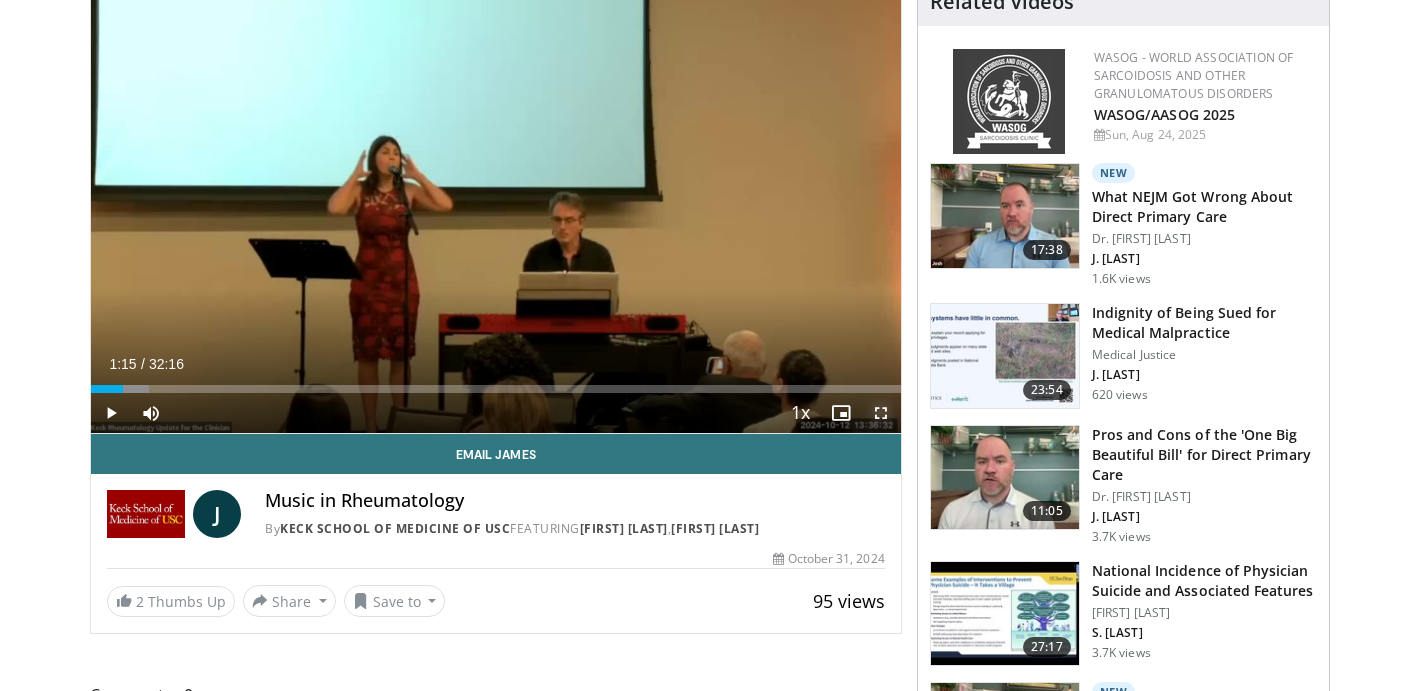 click at bounding box center (881, 413) 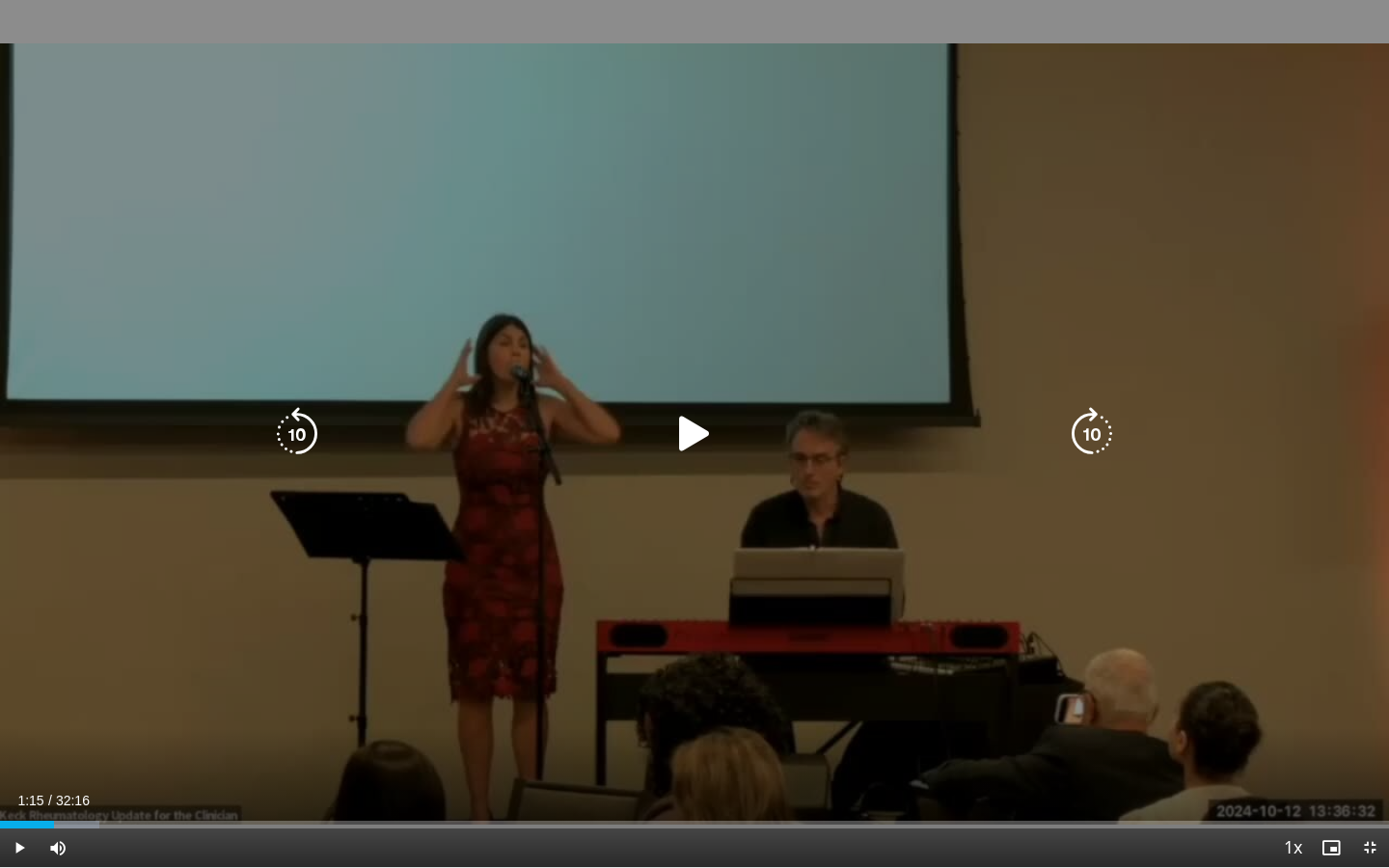 click at bounding box center (694, 434) 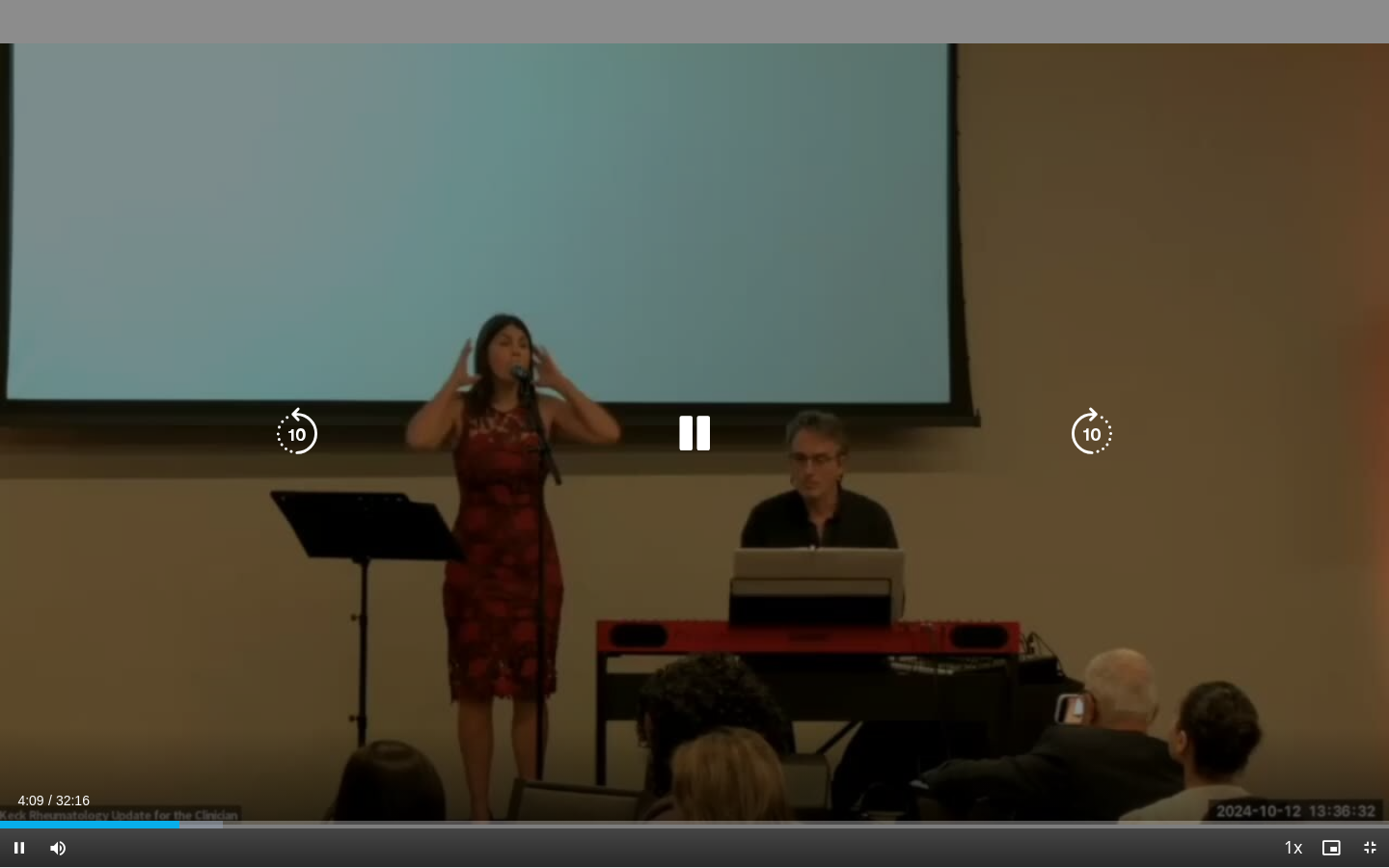 click on "10 seconds
Tap to unmute" at bounding box center (694, 433) 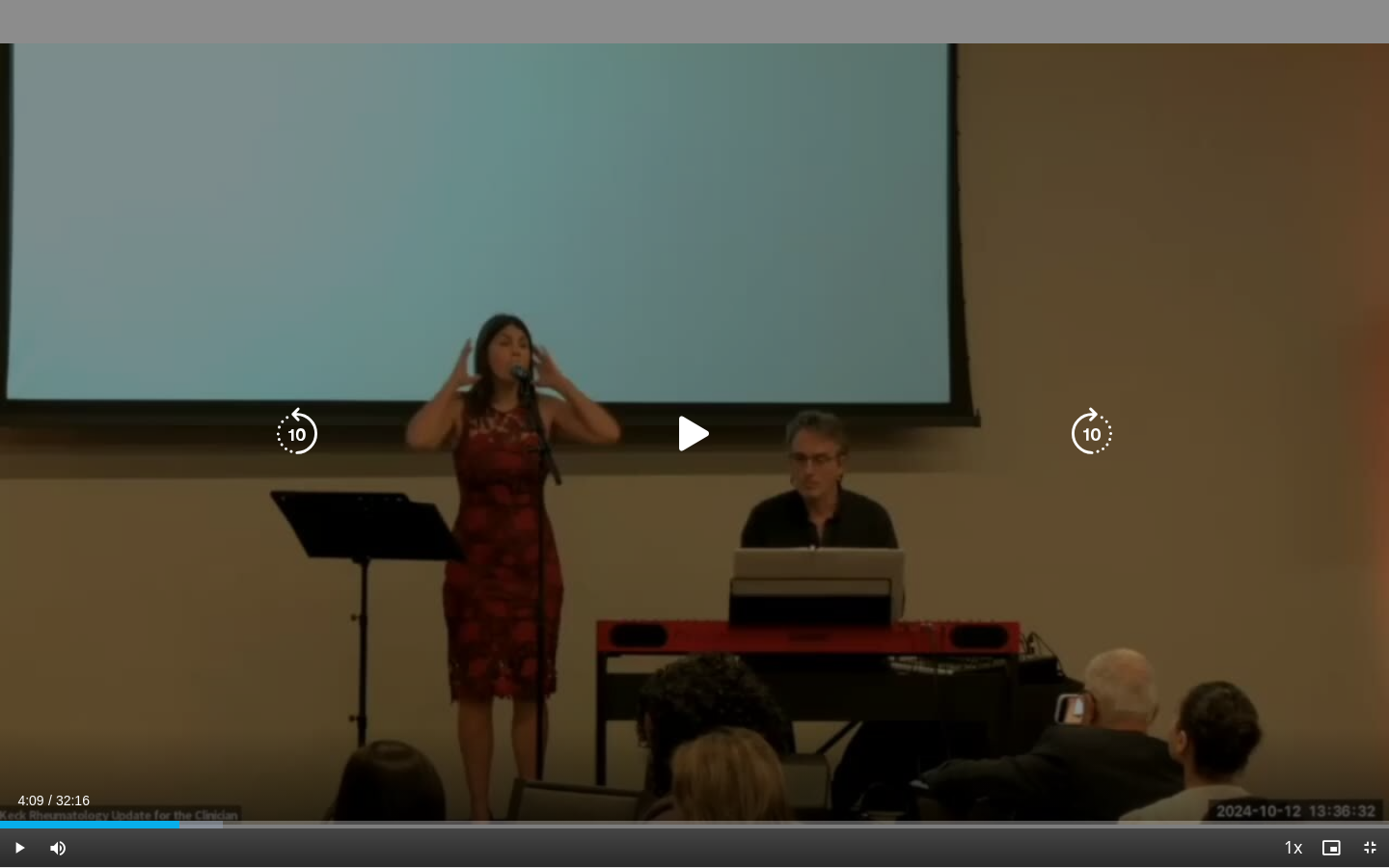 click on "10 seconds
Tap to unmute" at bounding box center (694, 433) 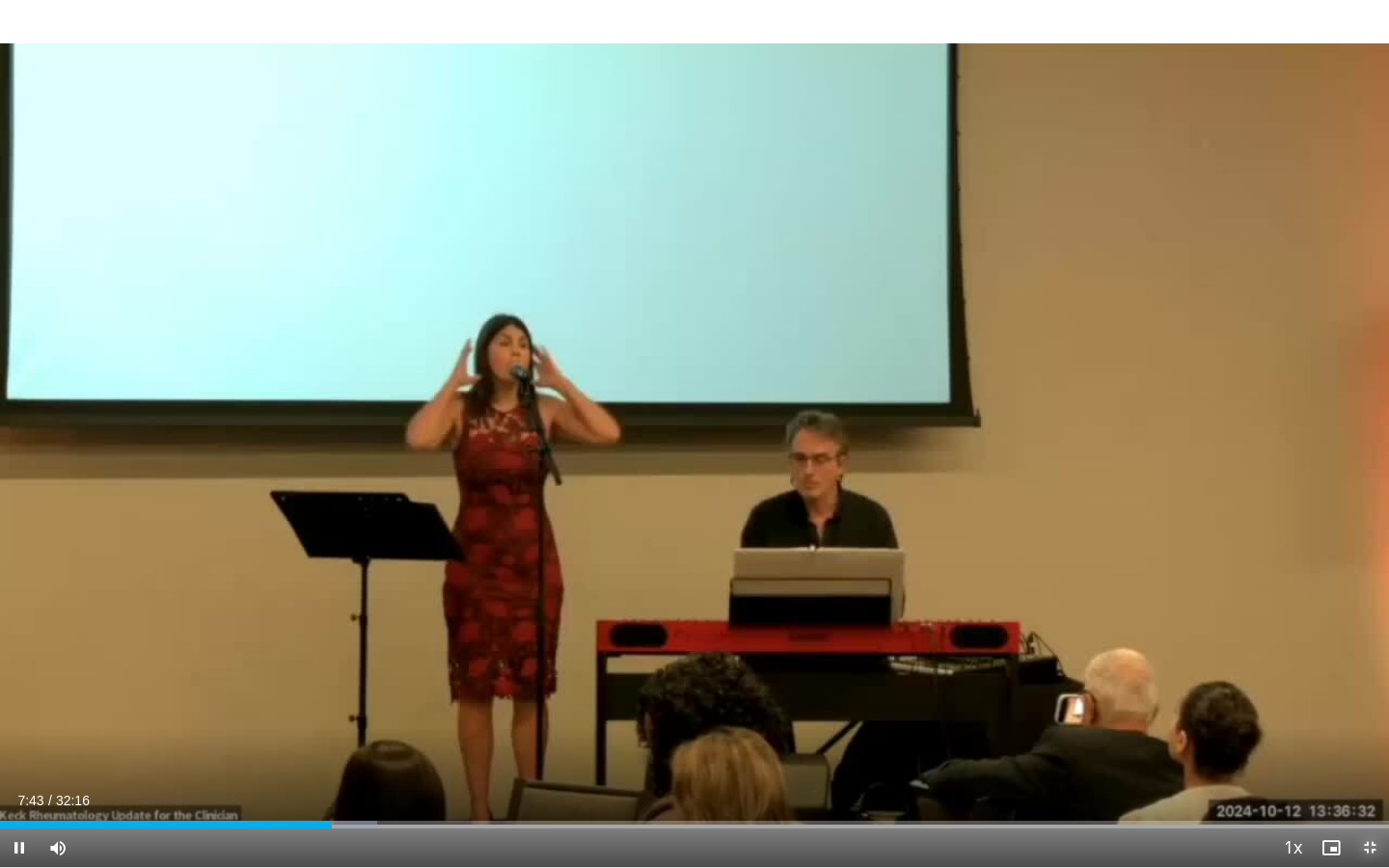 click at bounding box center (1370, 848) 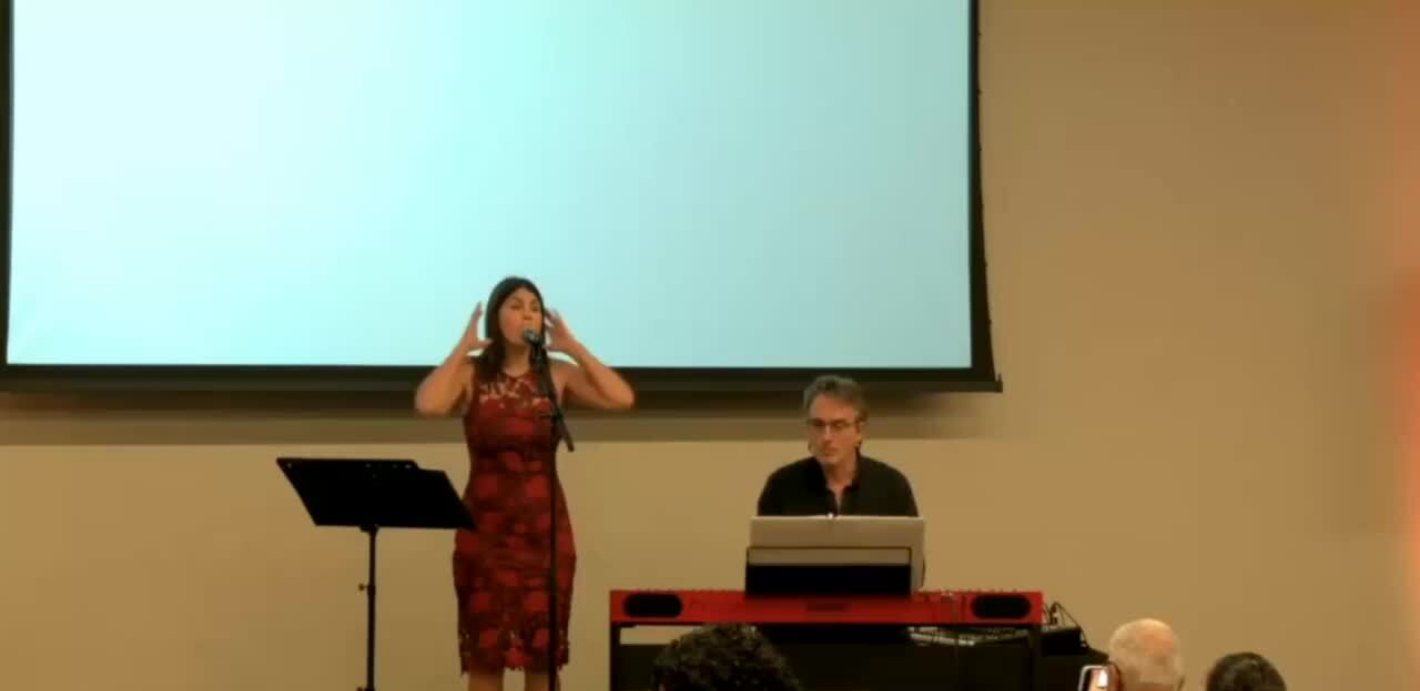 scroll, scrollTop: 715, scrollLeft: 0, axis: vertical 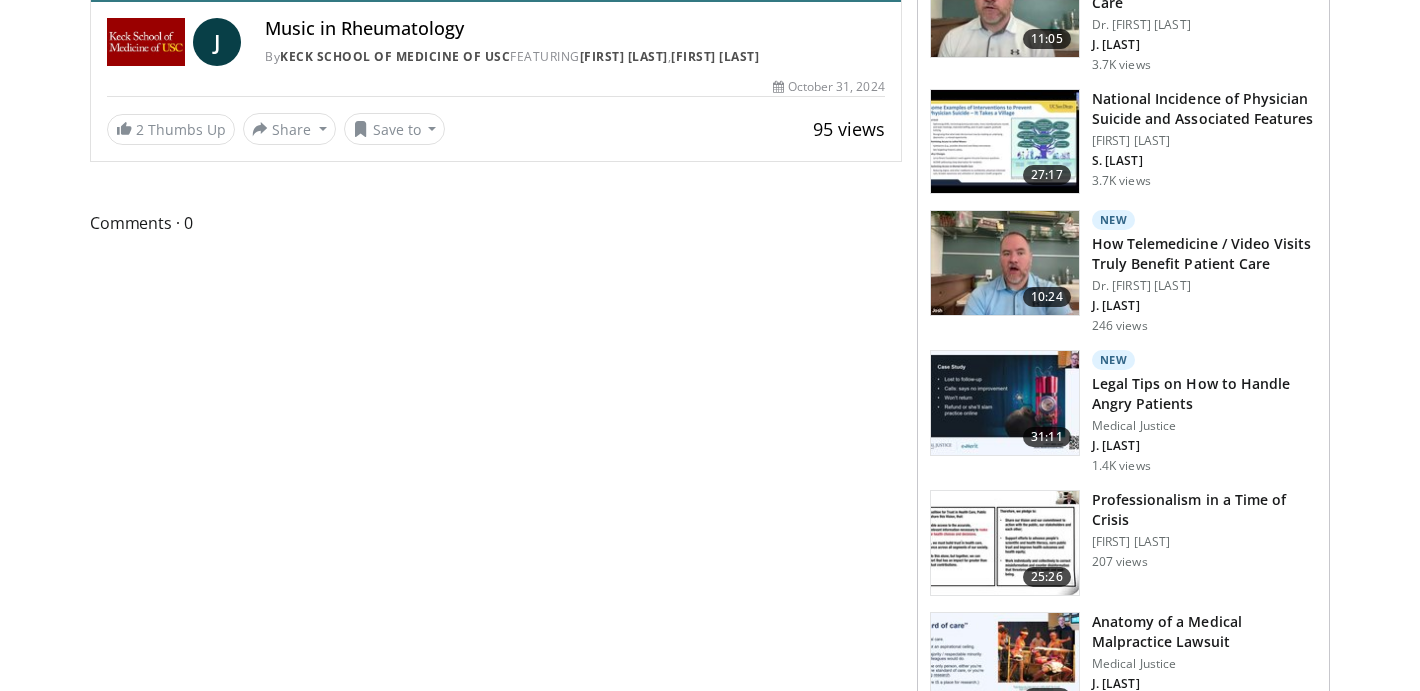 click at bounding box center (1005, 543) 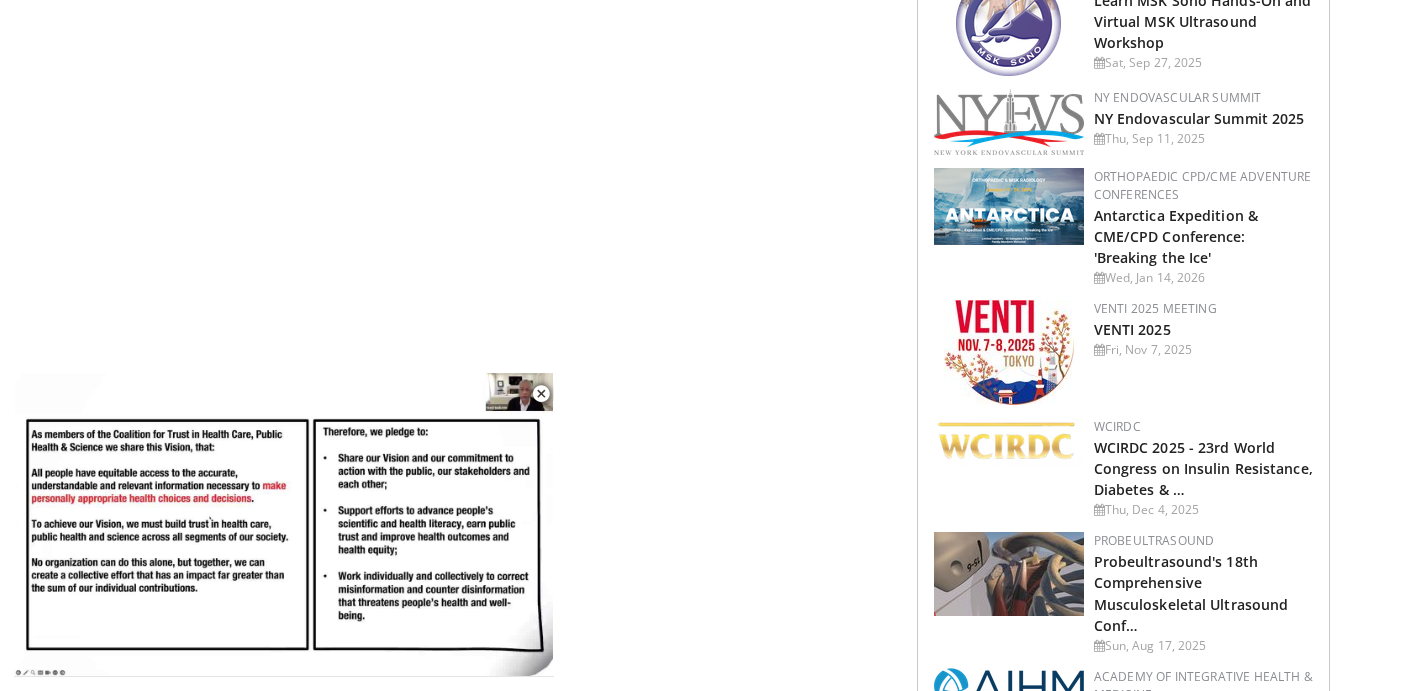 scroll, scrollTop: 2715, scrollLeft: 0, axis: vertical 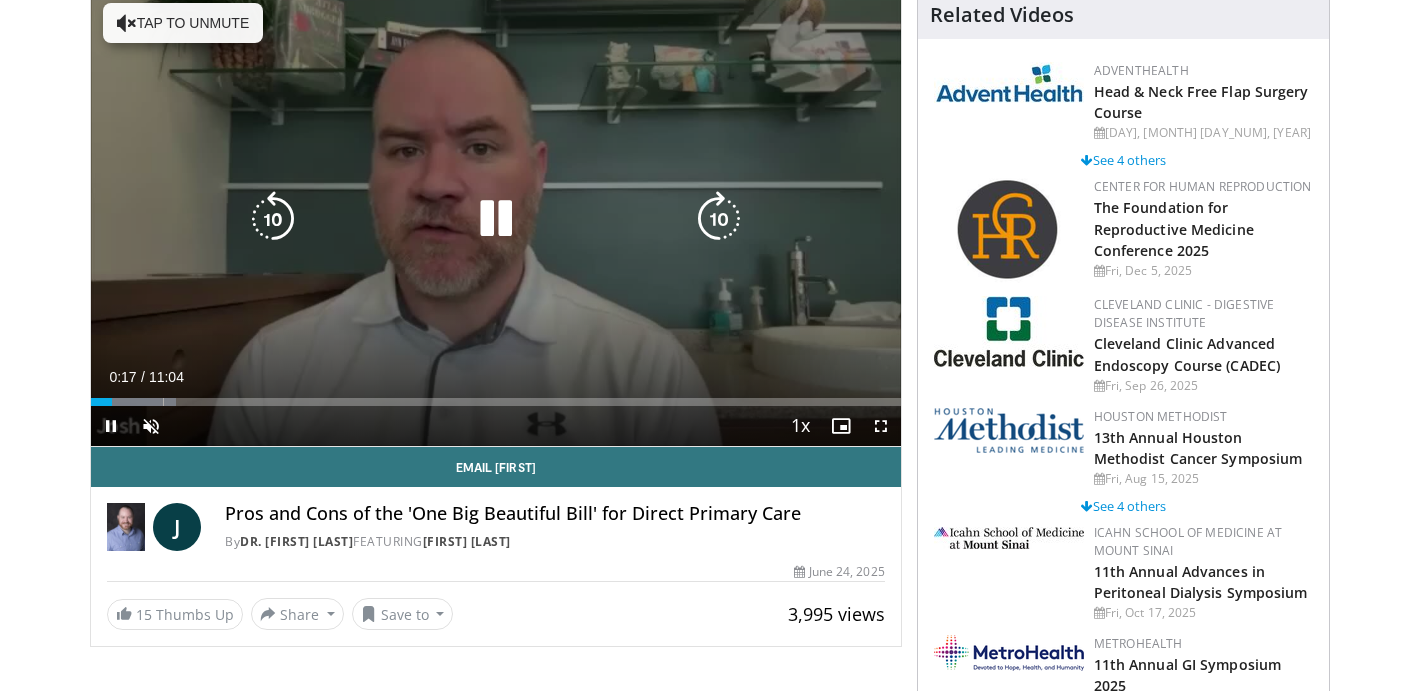 click at bounding box center [496, 219] 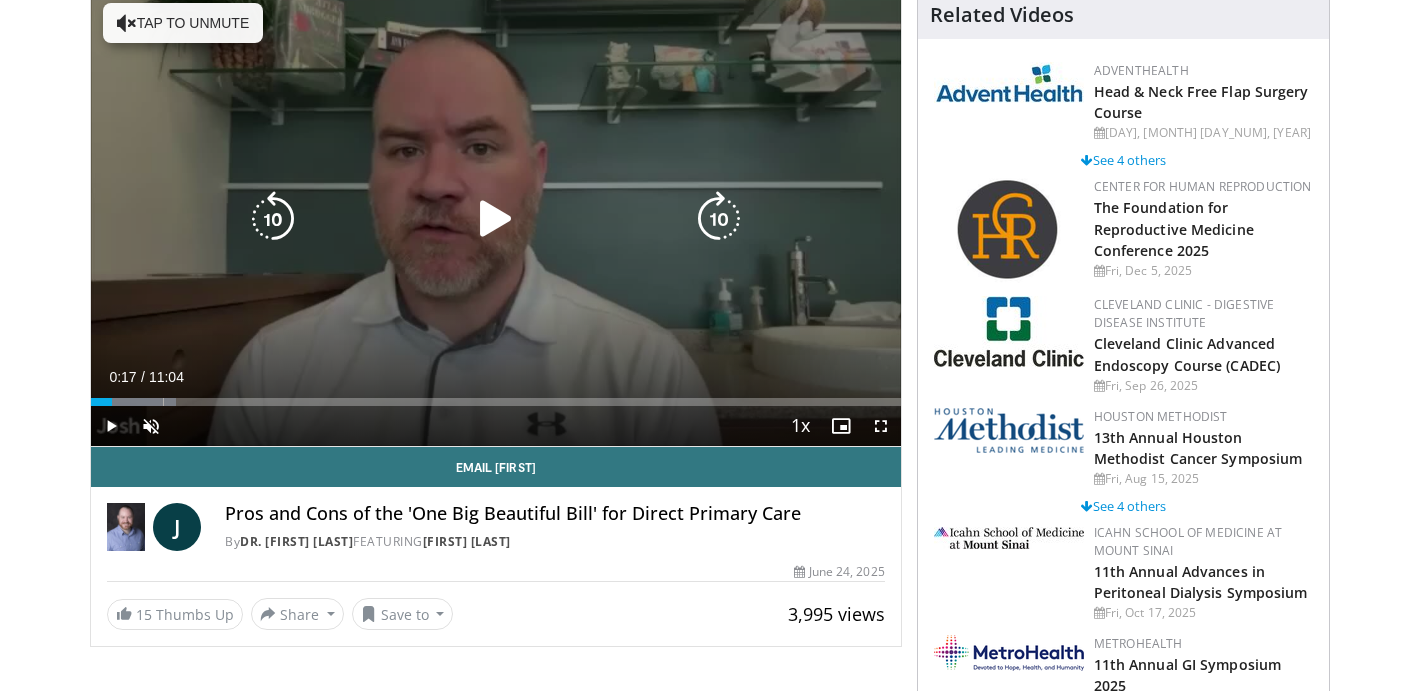 click on "Tap to unmute" at bounding box center (183, 23) 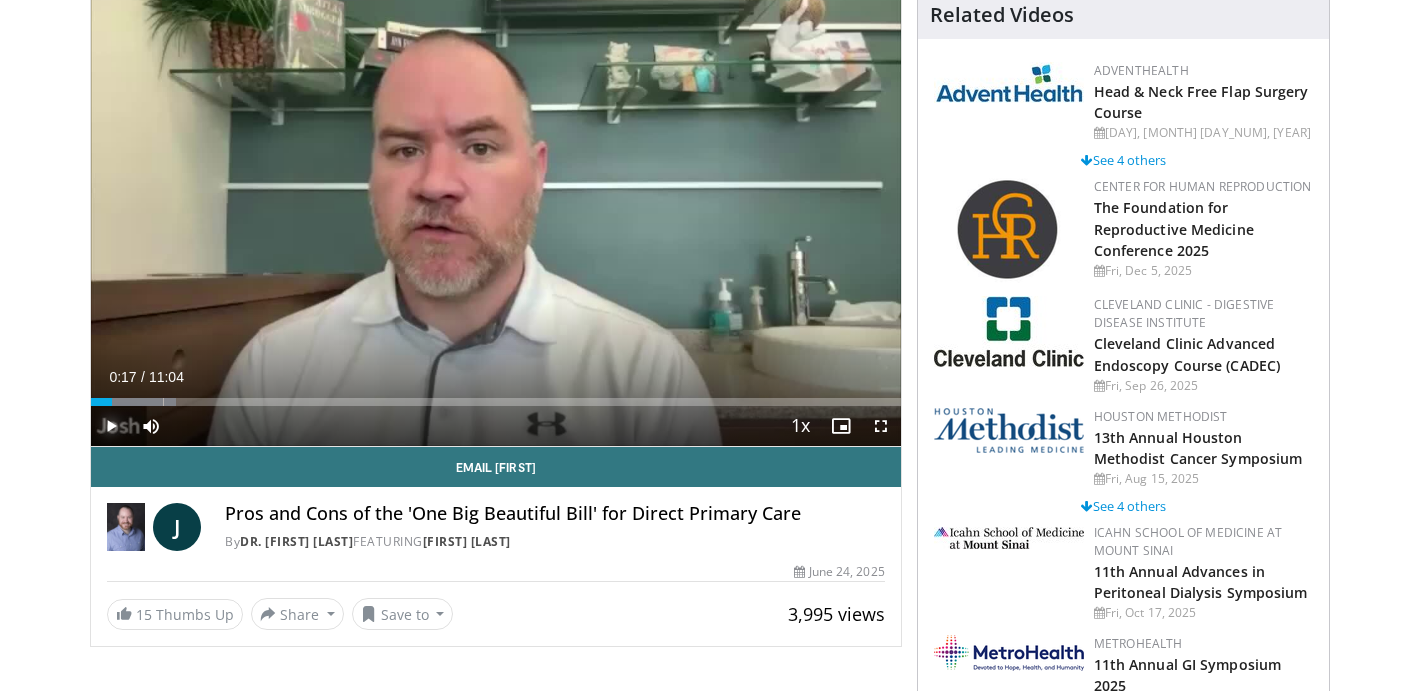 click at bounding box center (111, 426) 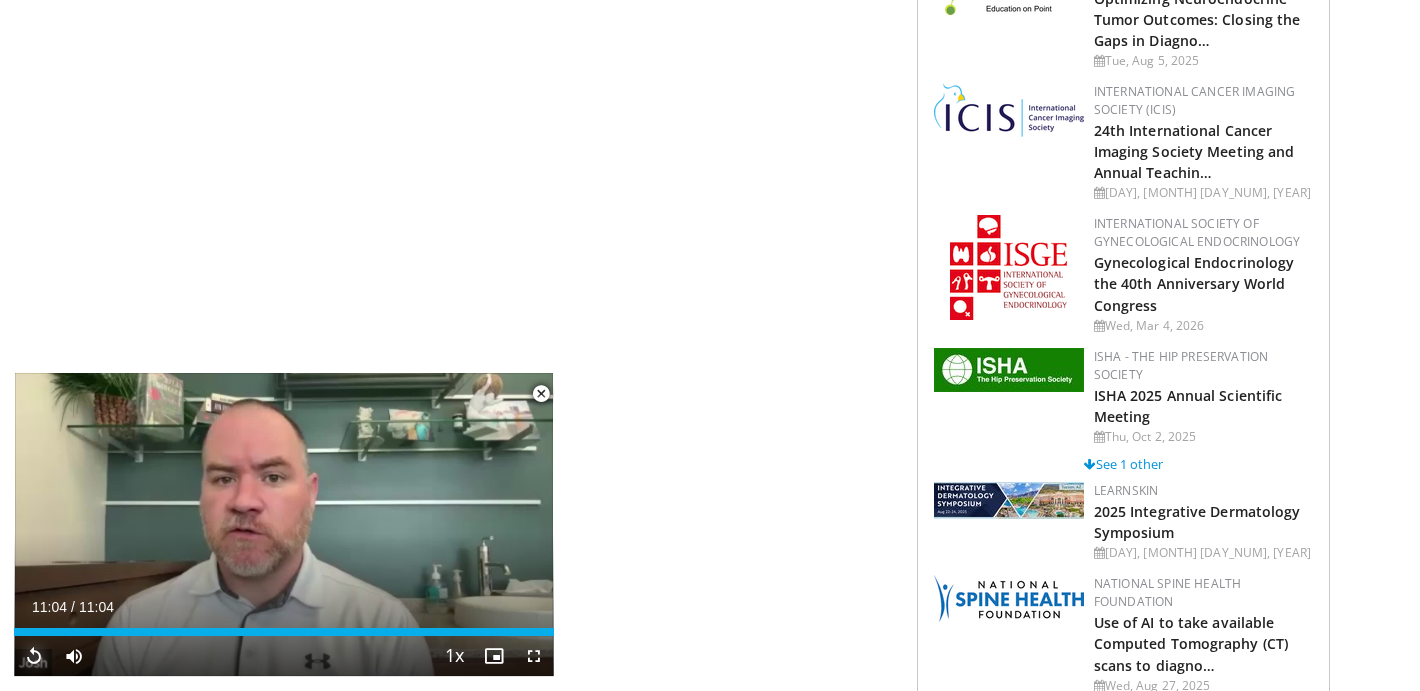 scroll, scrollTop: 5157, scrollLeft: 0, axis: vertical 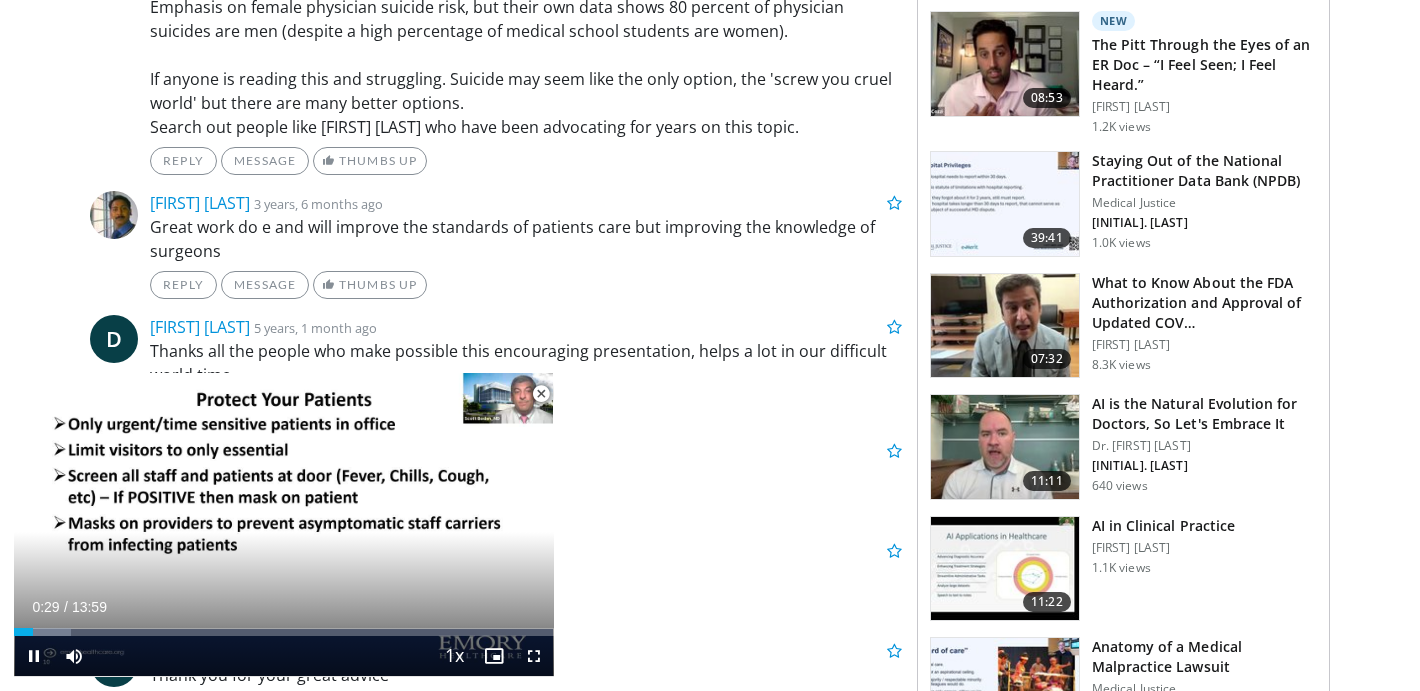 click at bounding box center [541, 394] 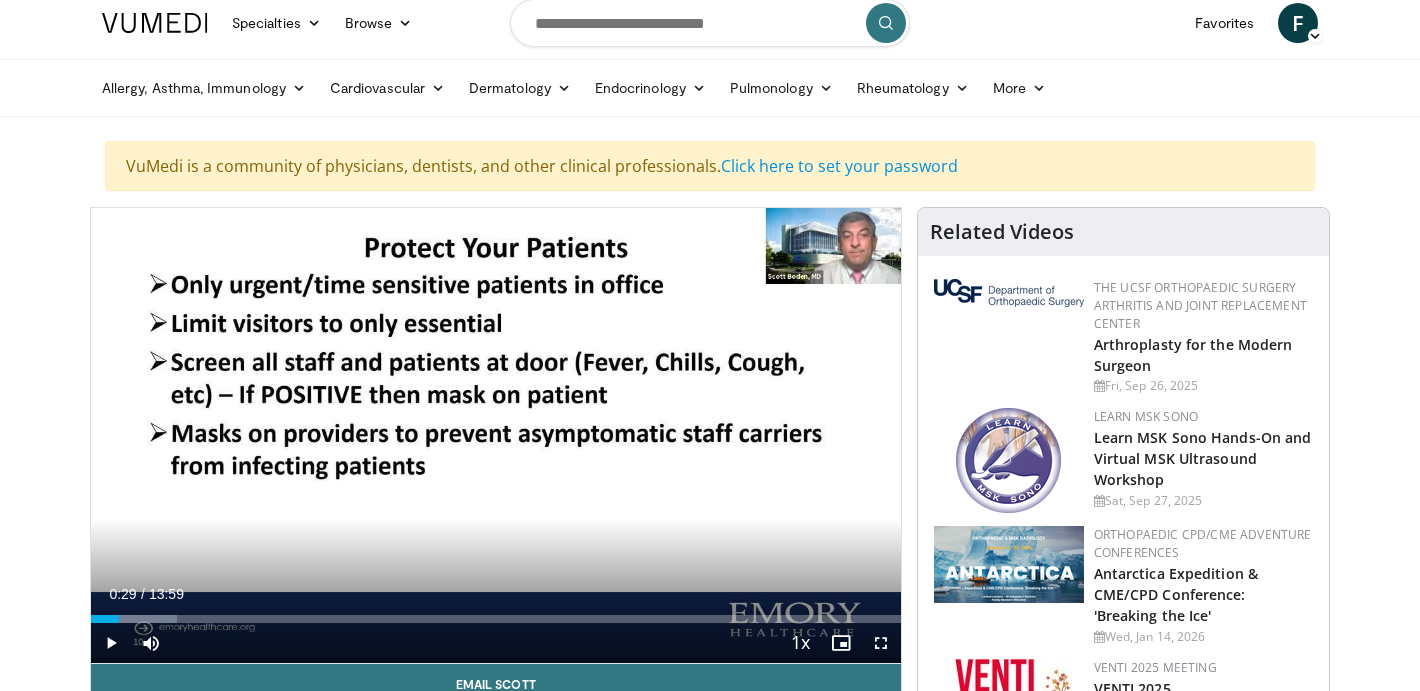scroll, scrollTop: 0, scrollLeft: 0, axis: both 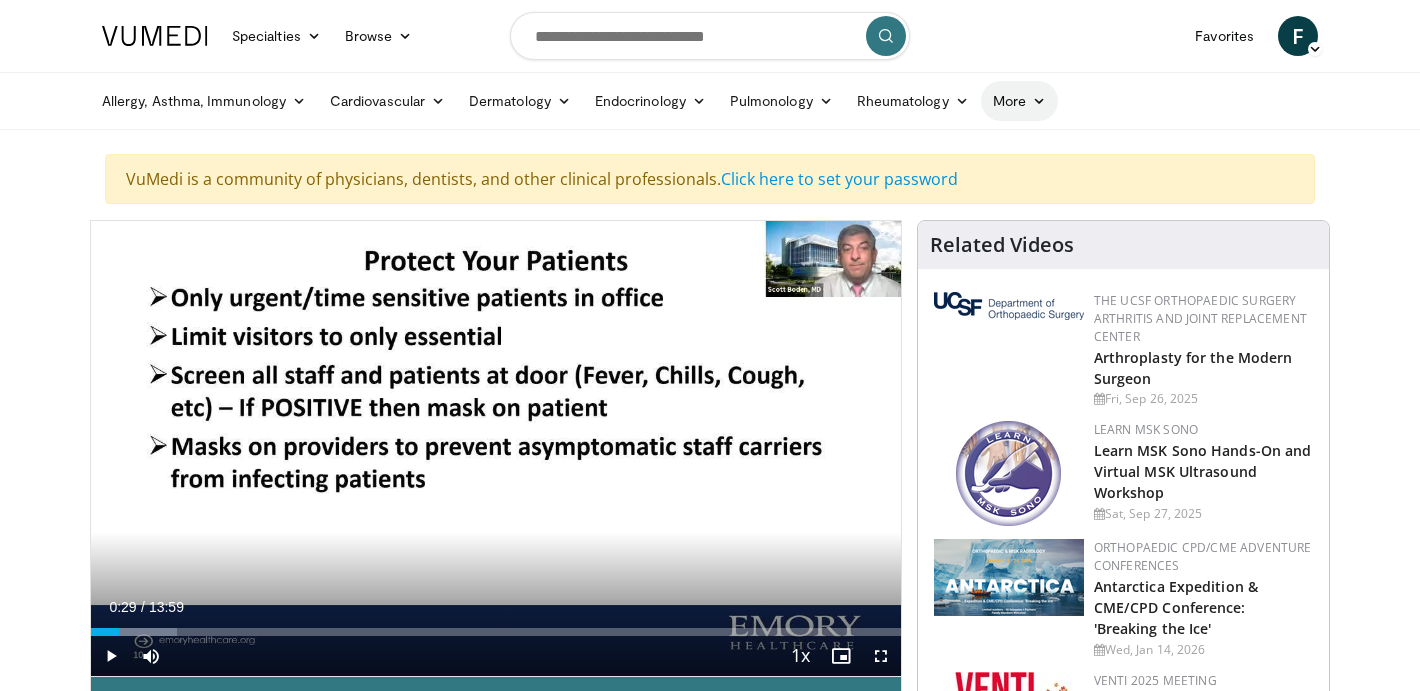 click on "More" at bounding box center (1019, 101) 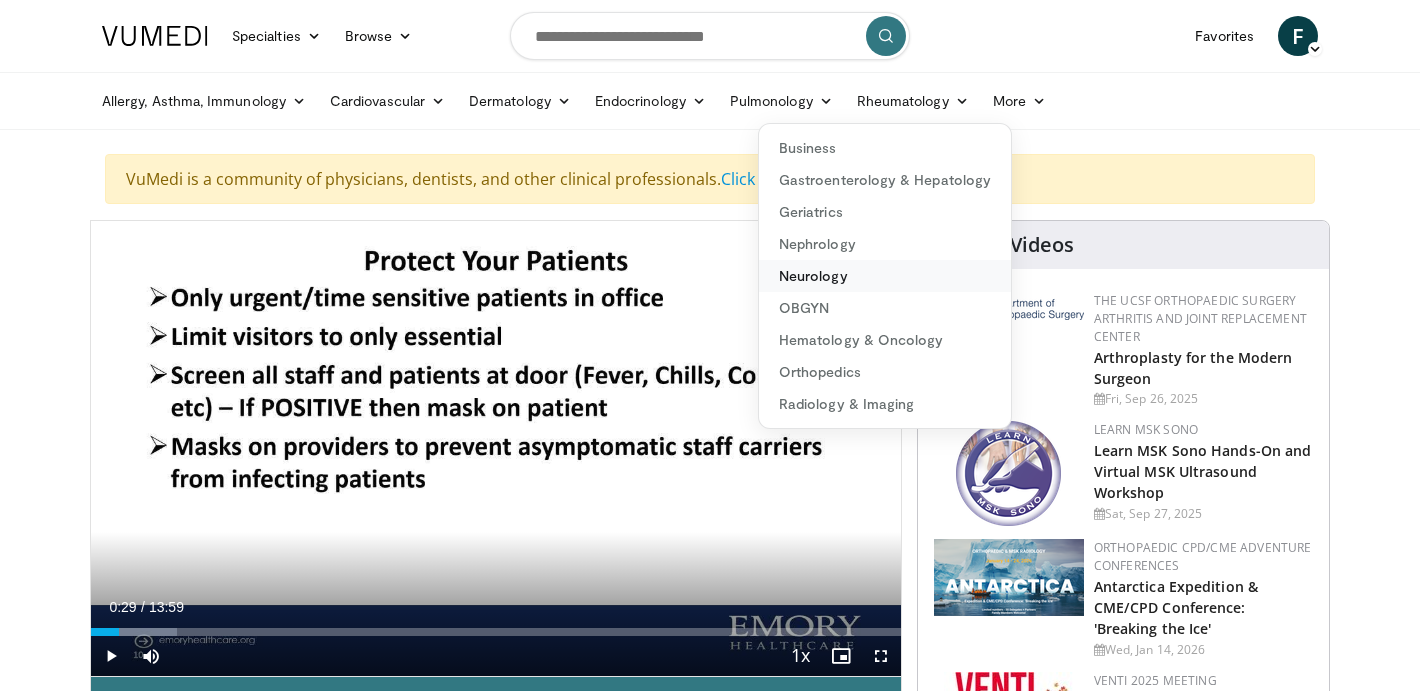 click on "Neurology" at bounding box center (885, 276) 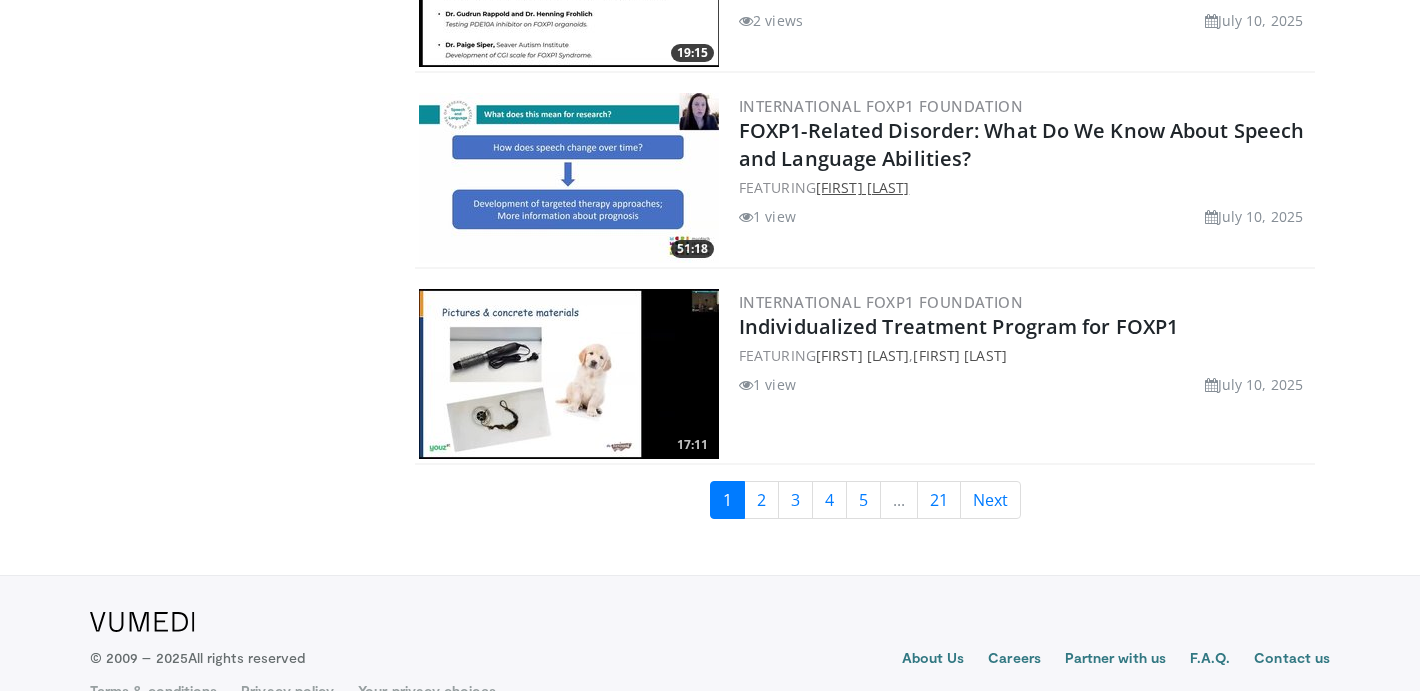 scroll, scrollTop: 4905, scrollLeft: 0, axis: vertical 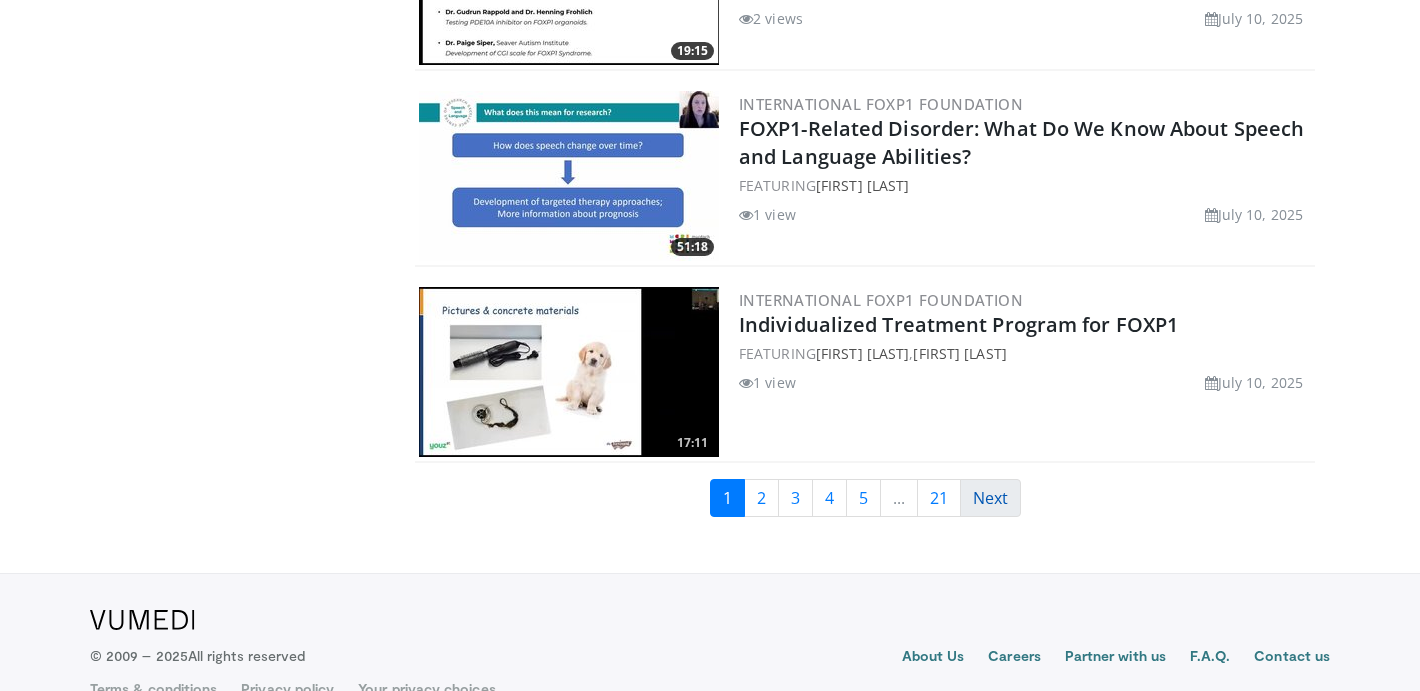 click on "Next" at bounding box center [990, 498] 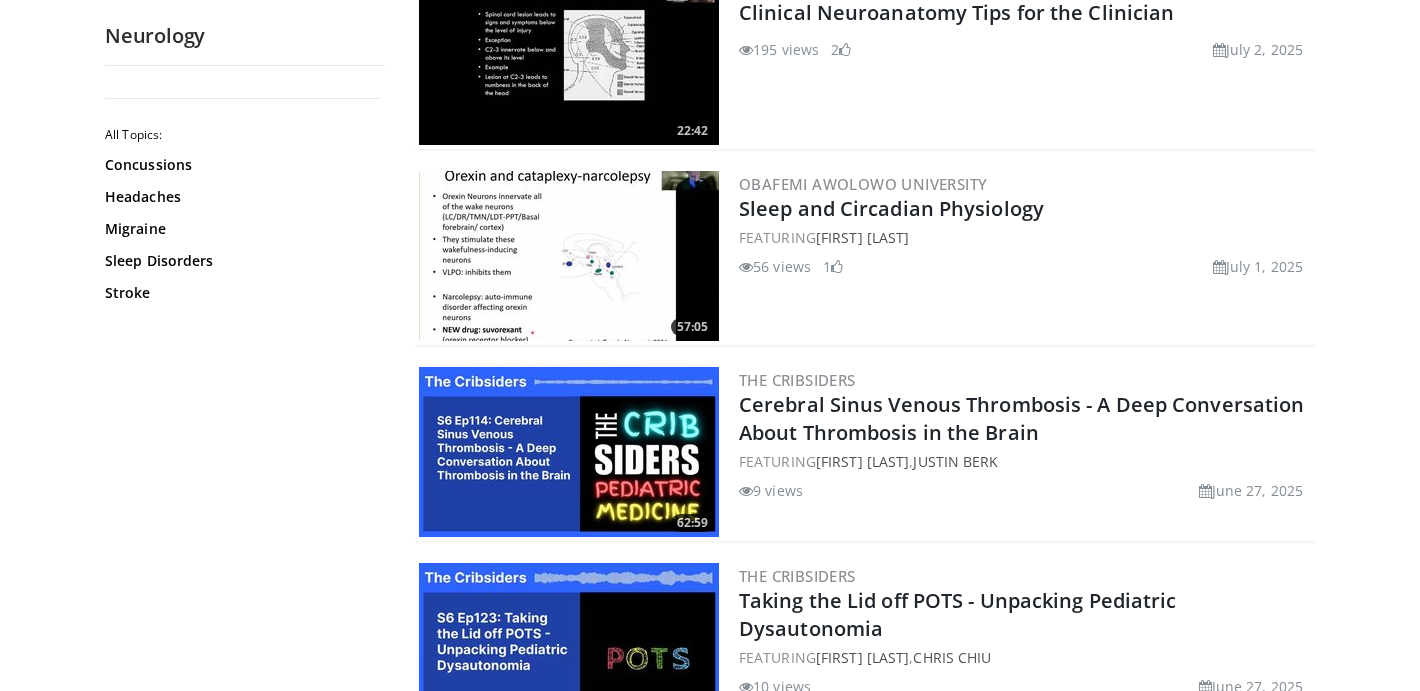 scroll, scrollTop: 3981, scrollLeft: 0, axis: vertical 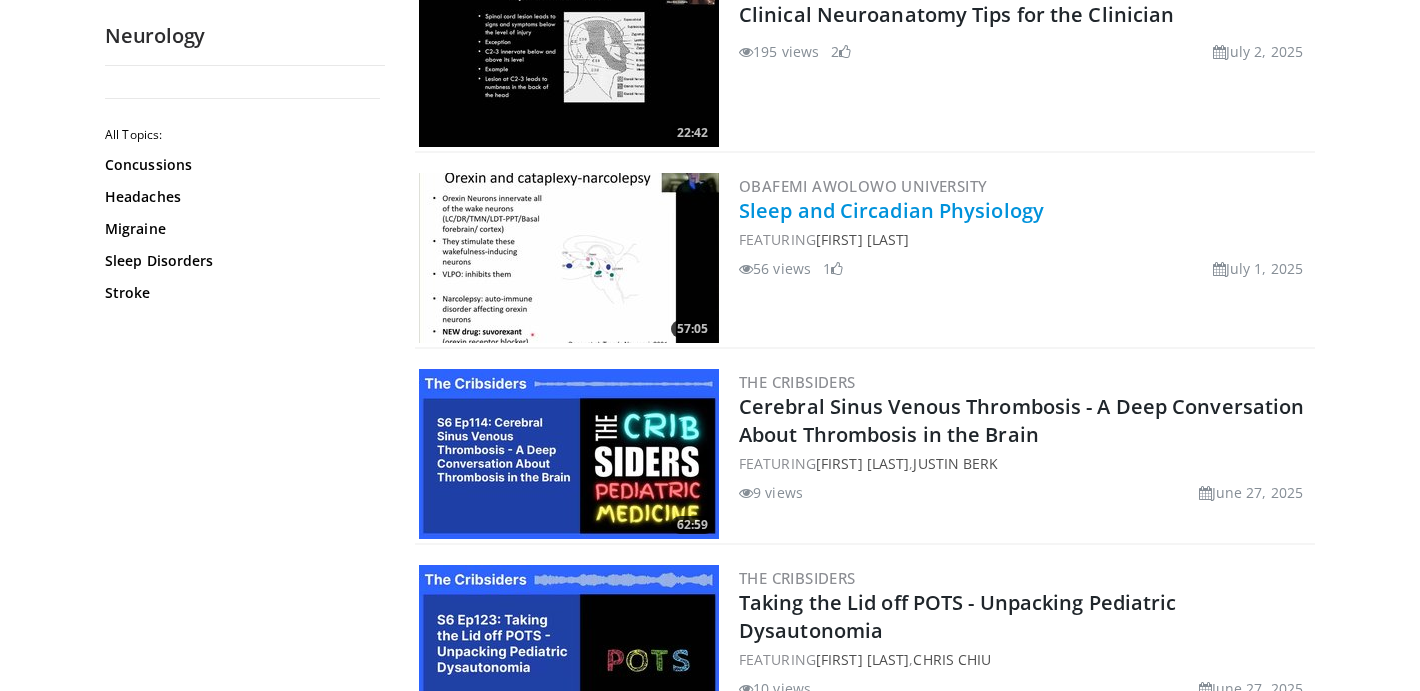 click on "Sleep and Circadian Physiology" at bounding box center [891, 210] 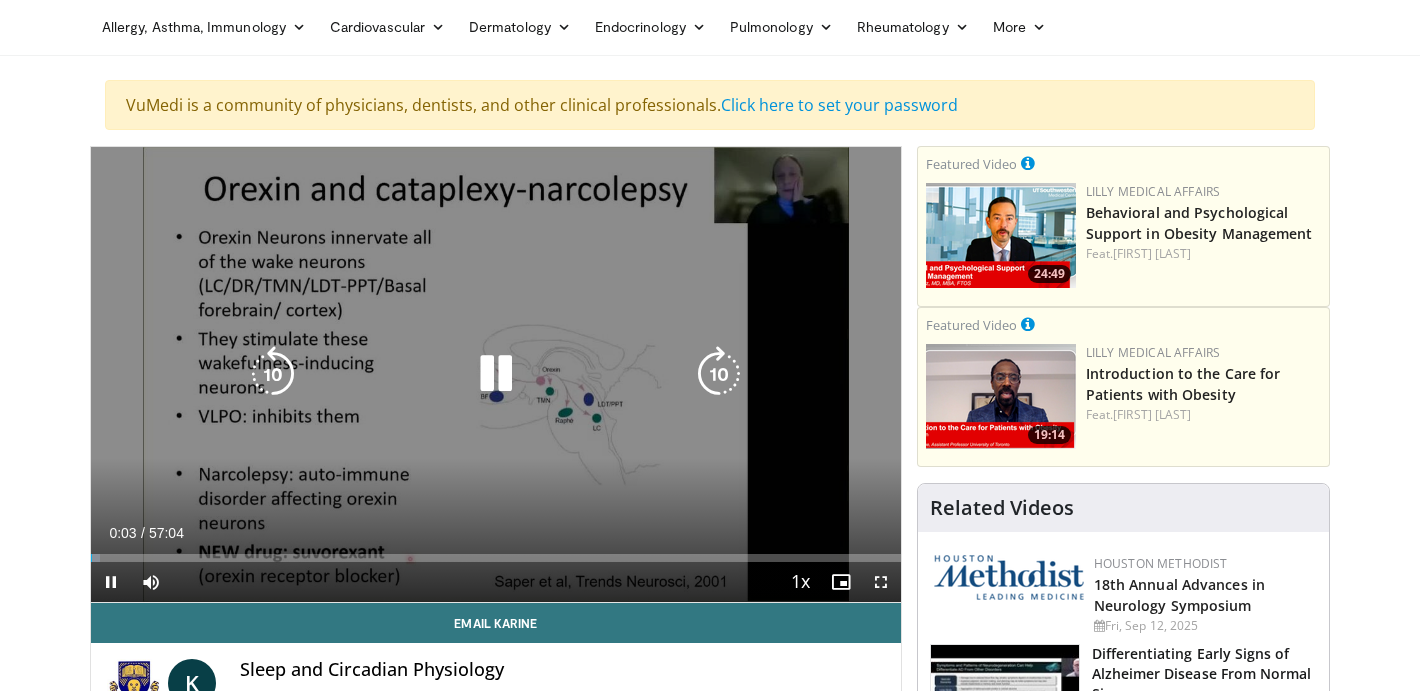 scroll, scrollTop: 75, scrollLeft: 0, axis: vertical 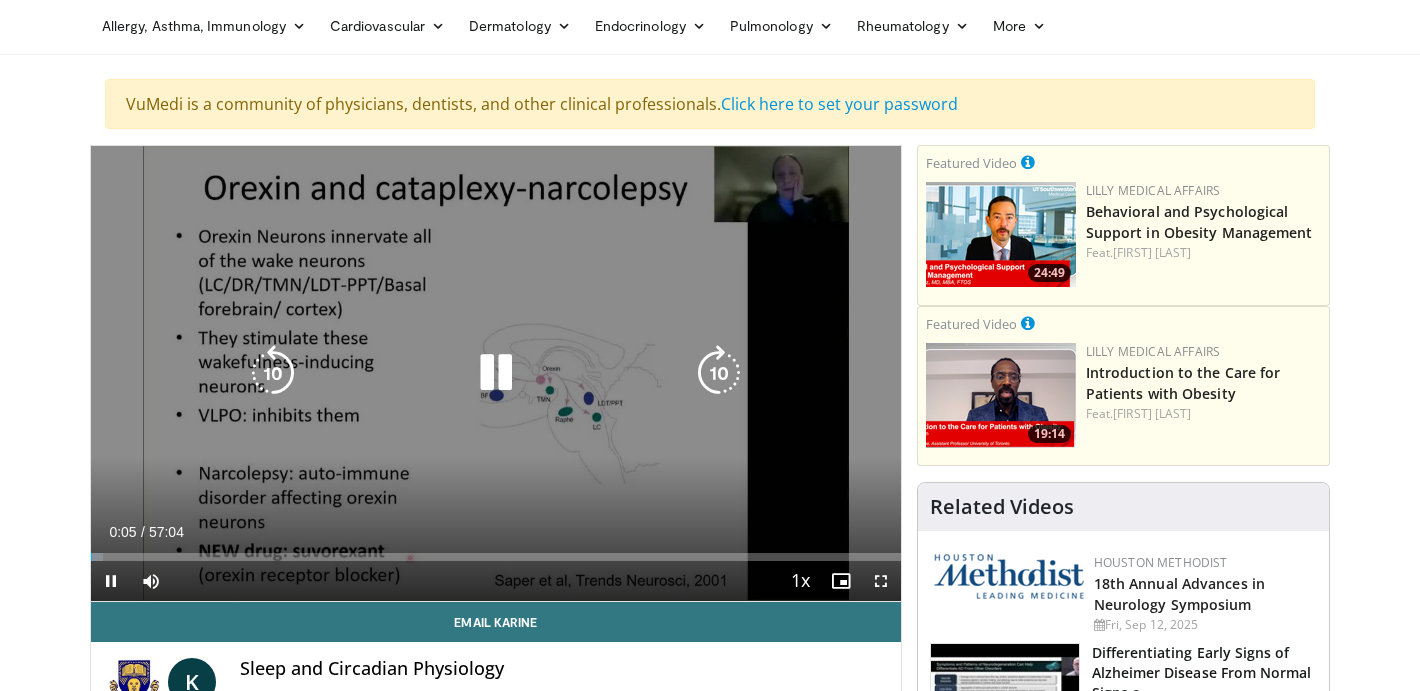 click at bounding box center [496, 373] 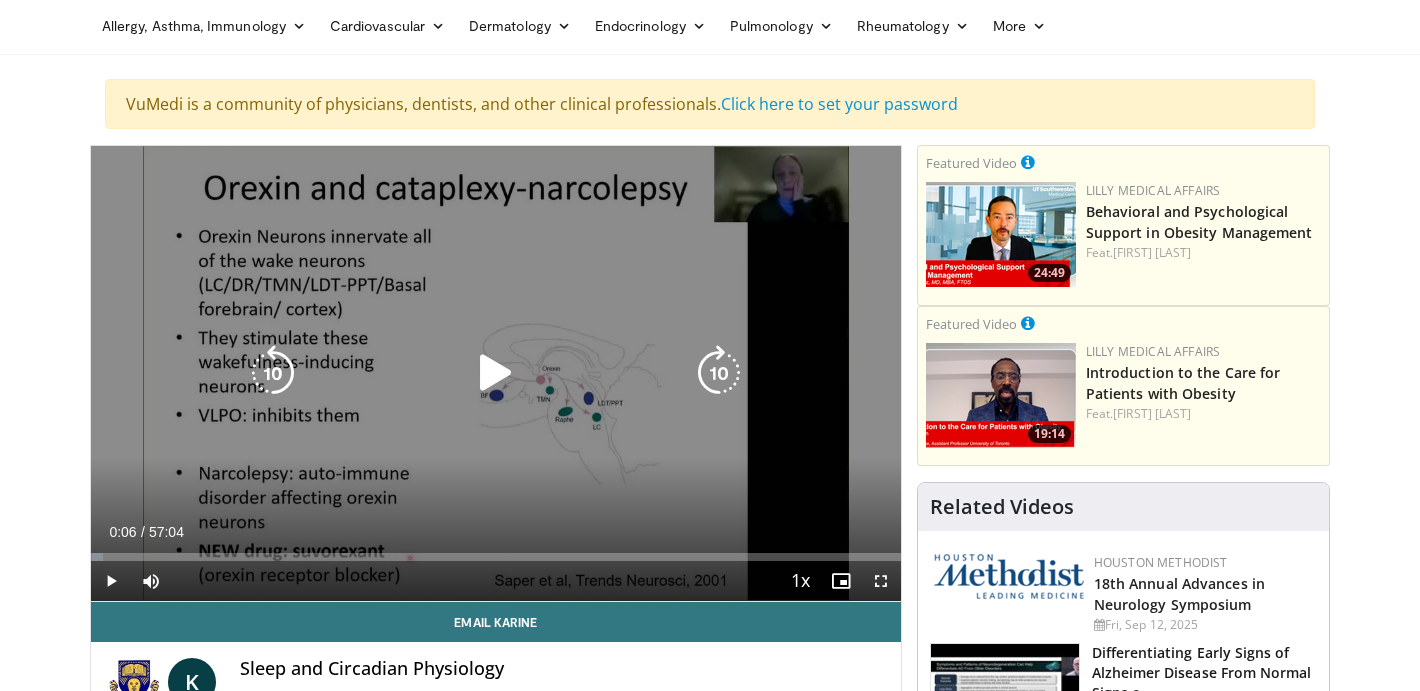 click at bounding box center [496, 373] 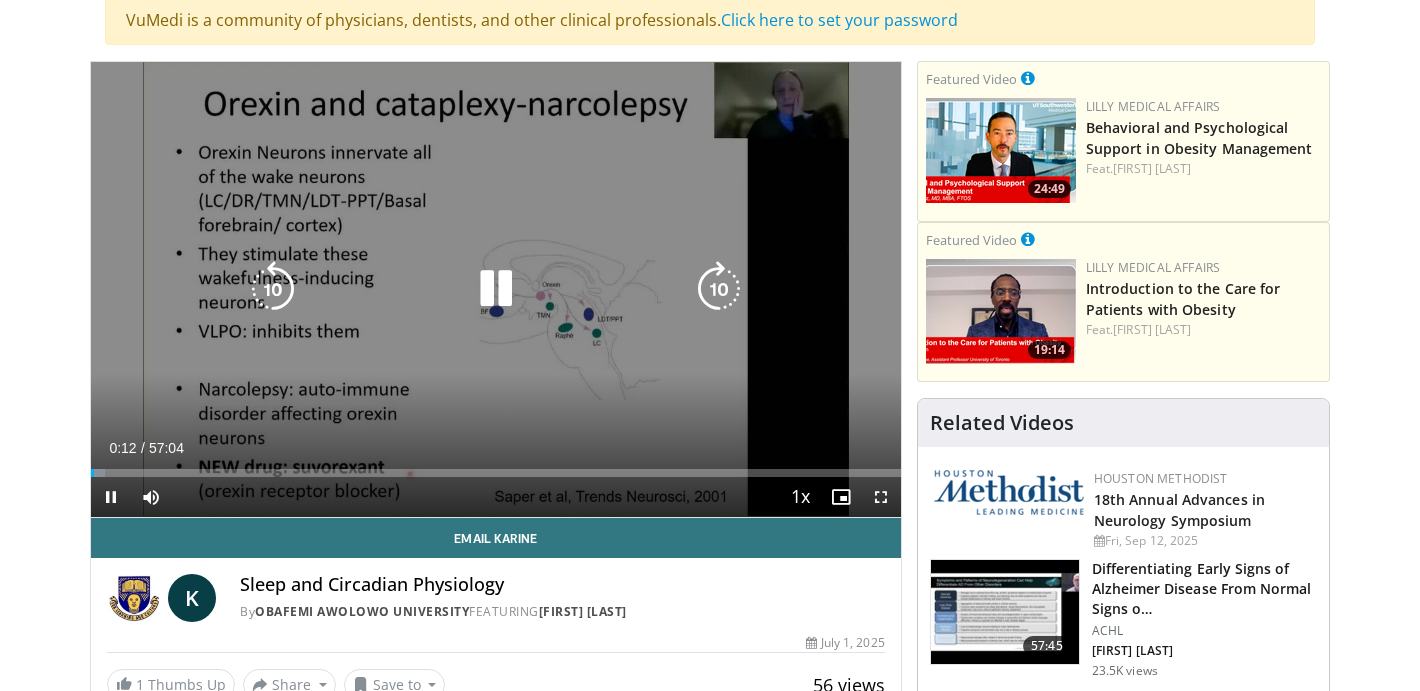 scroll, scrollTop: 166, scrollLeft: 0, axis: vertical 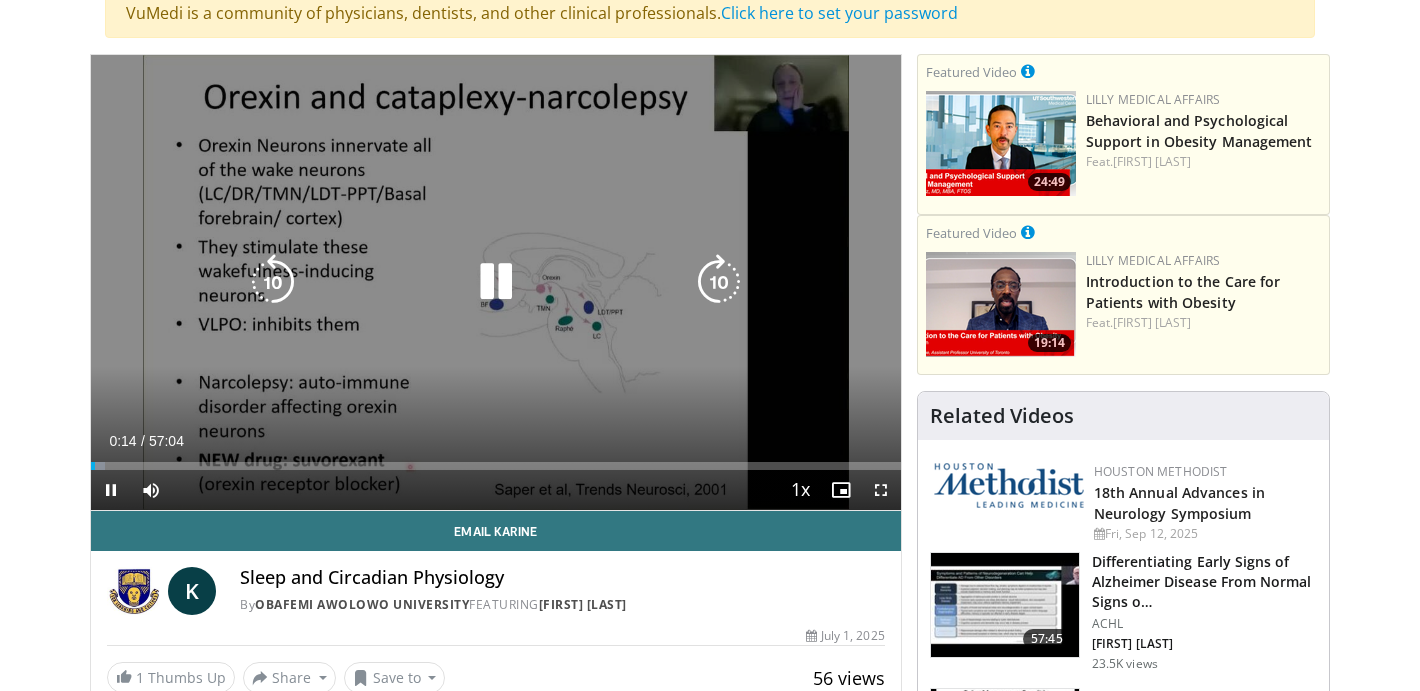 click at bounding box center [496, 282] 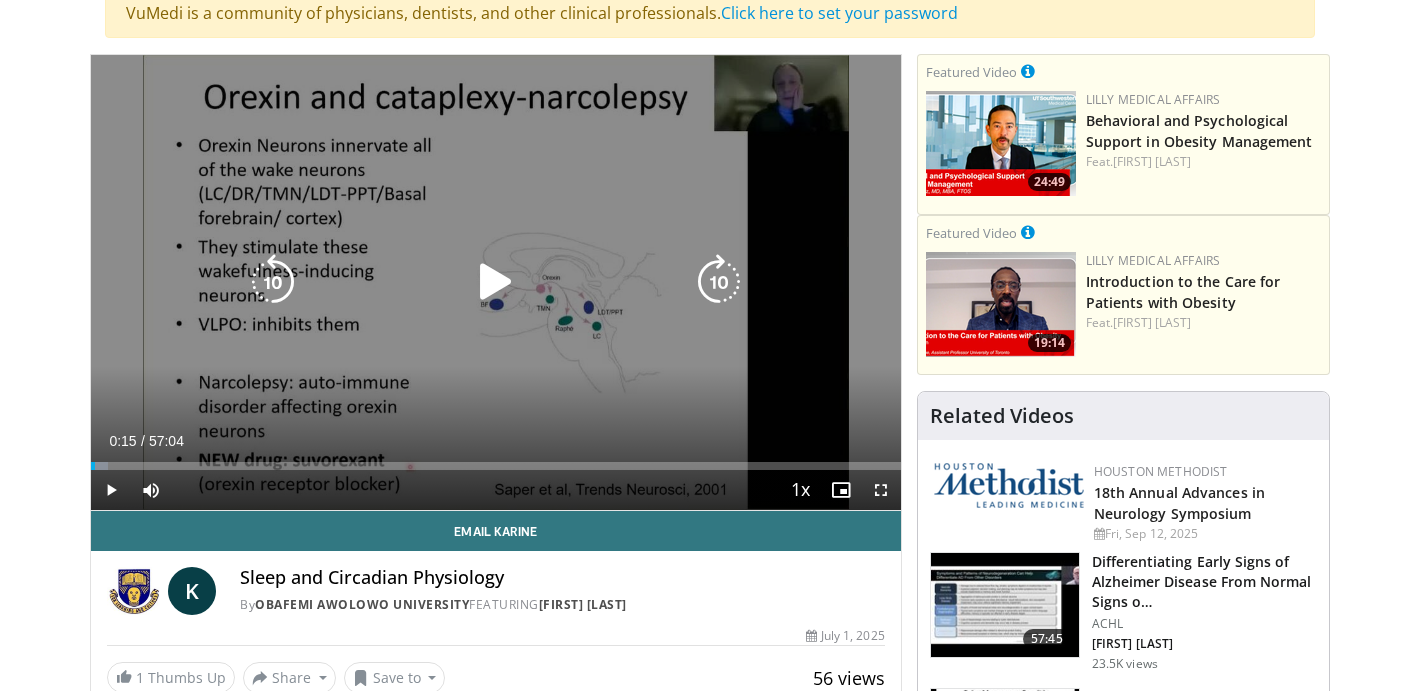 click at bounding box center (496, 282) 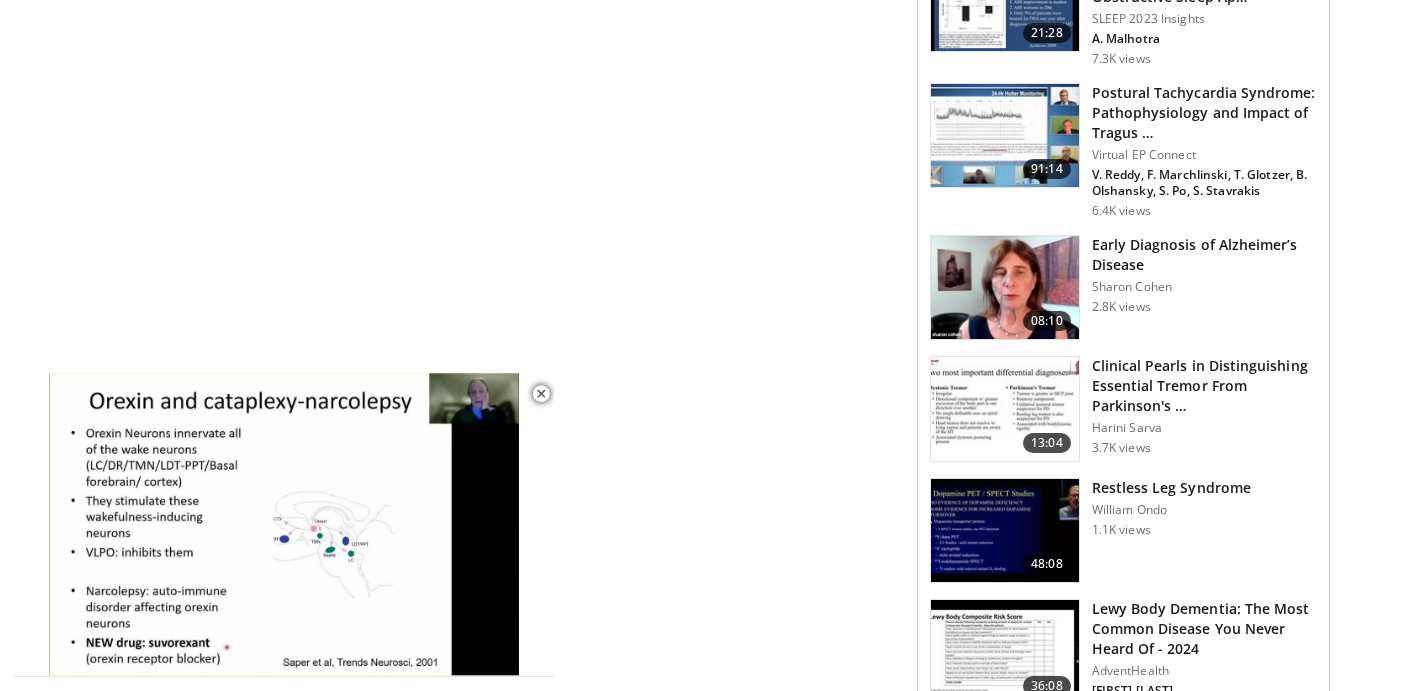 scroll, scrollTop: 1284, scrollLeft: 0, axis: vertical 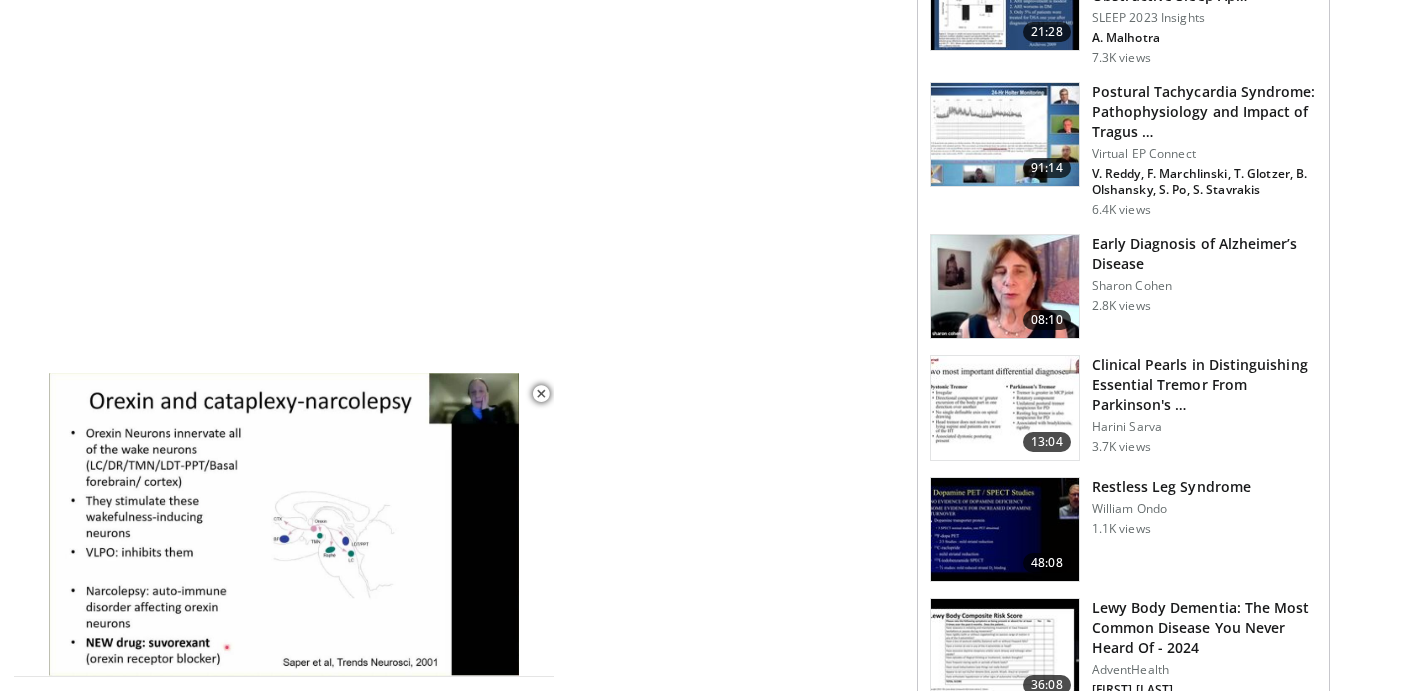 click at bounding box center [1005, 408] 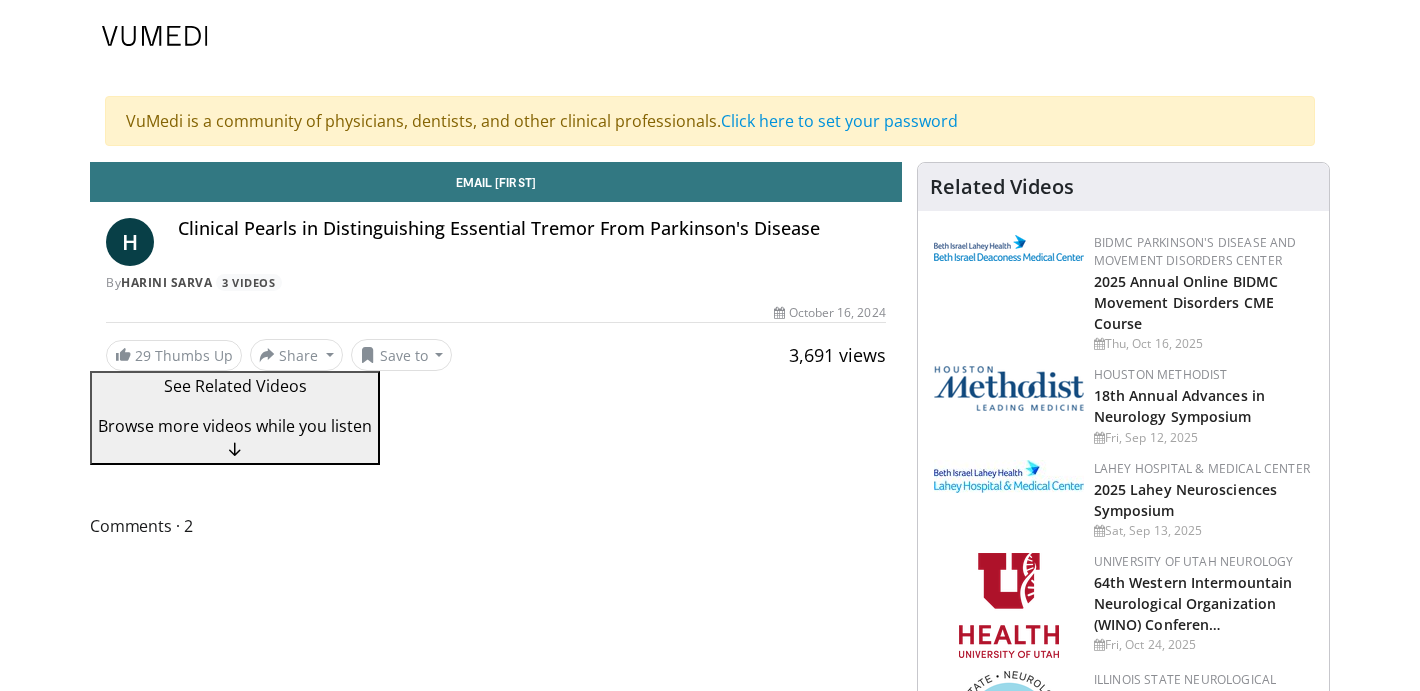 scroll, scrollTop: 0, scrollLeft: 0, axis: both 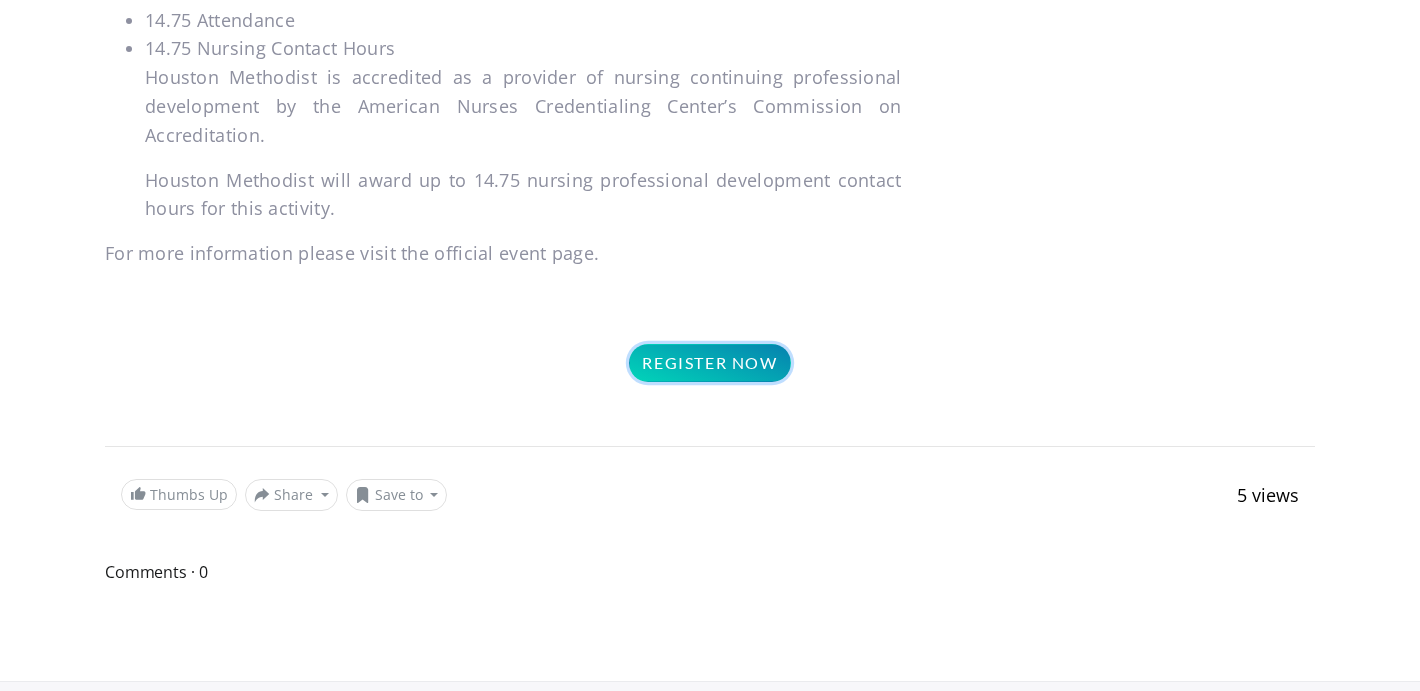 click on "Register Now" at bounding box center (709, 363) 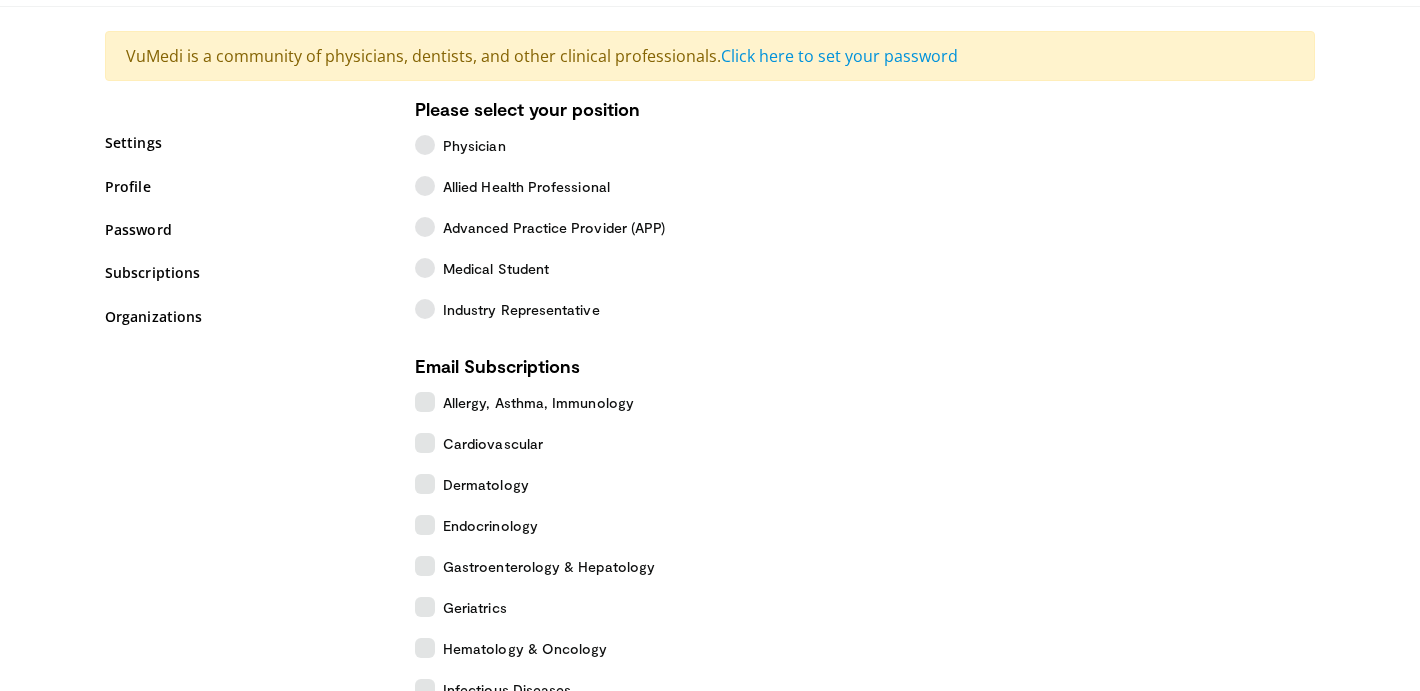 scroll, scrollTop: 0, scrollLeft: 0, axis: both 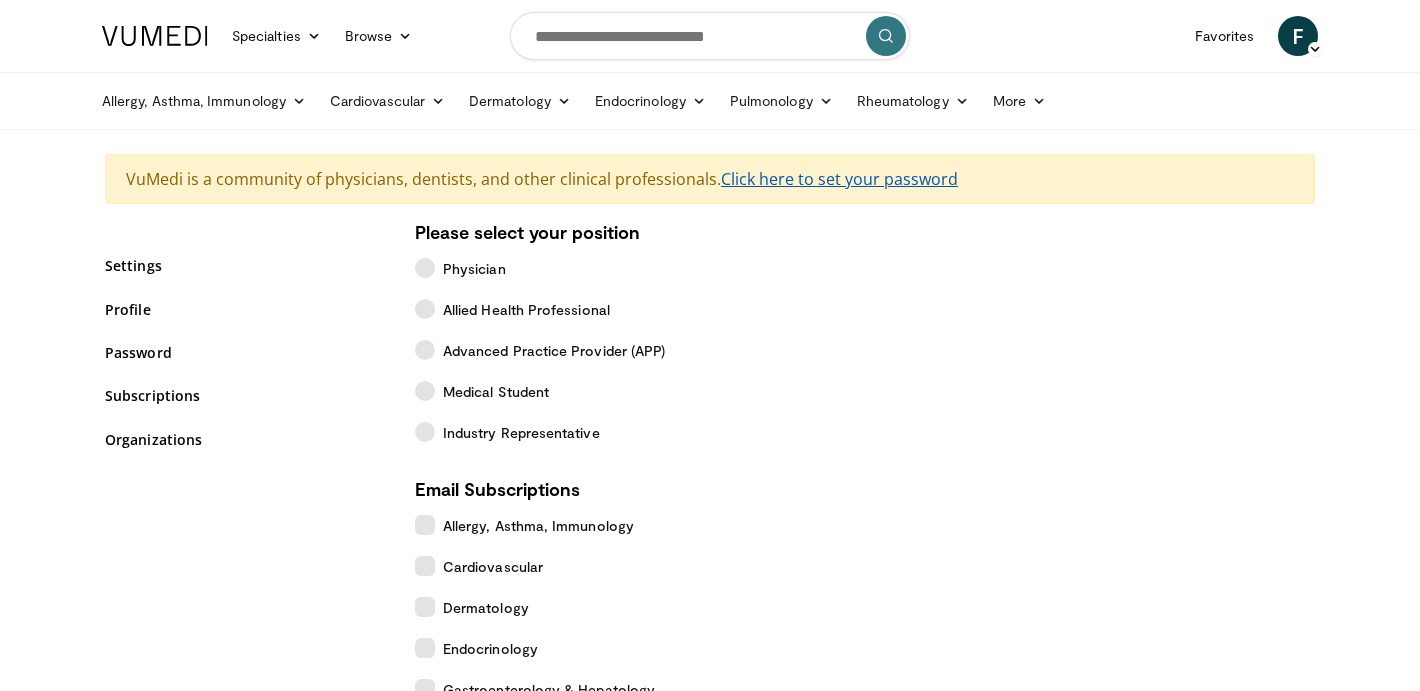click on "Click here to set your password" at bounding box center (839, 179) 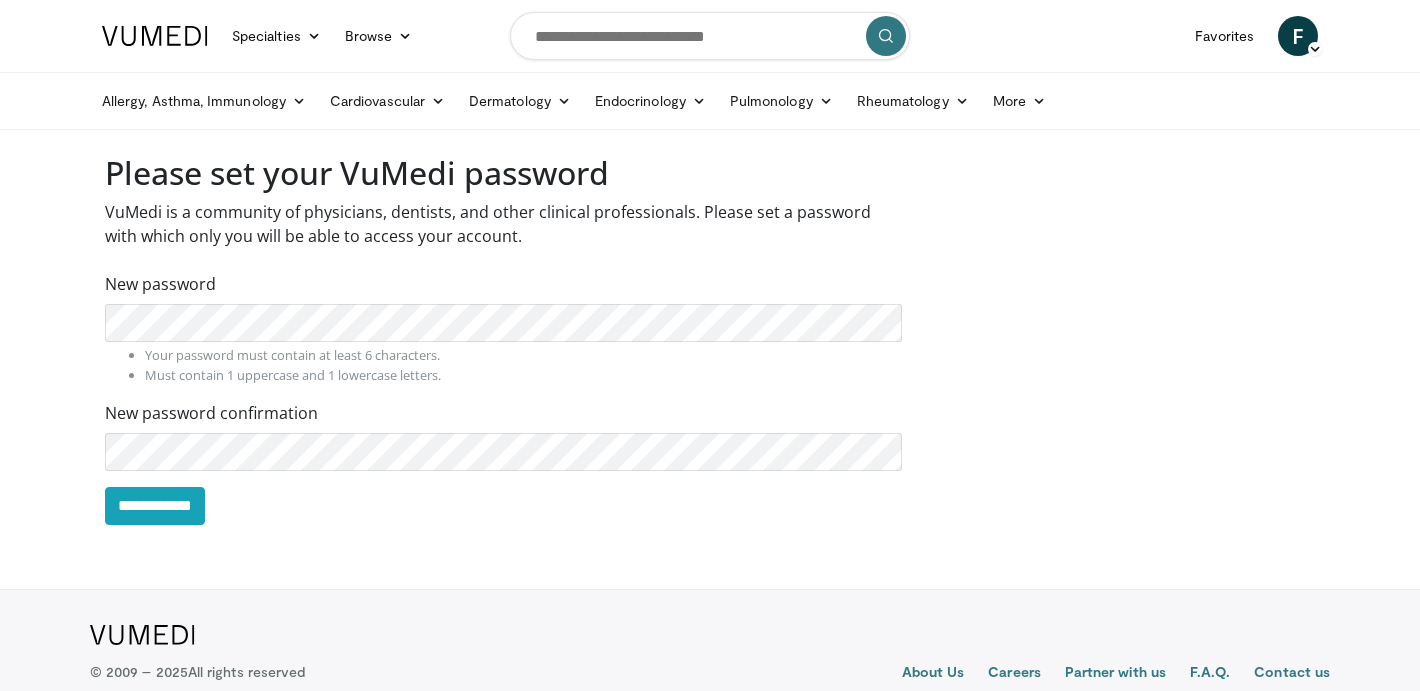 scroll, scrollTop: 0, scrollLeft: 0, axis: both 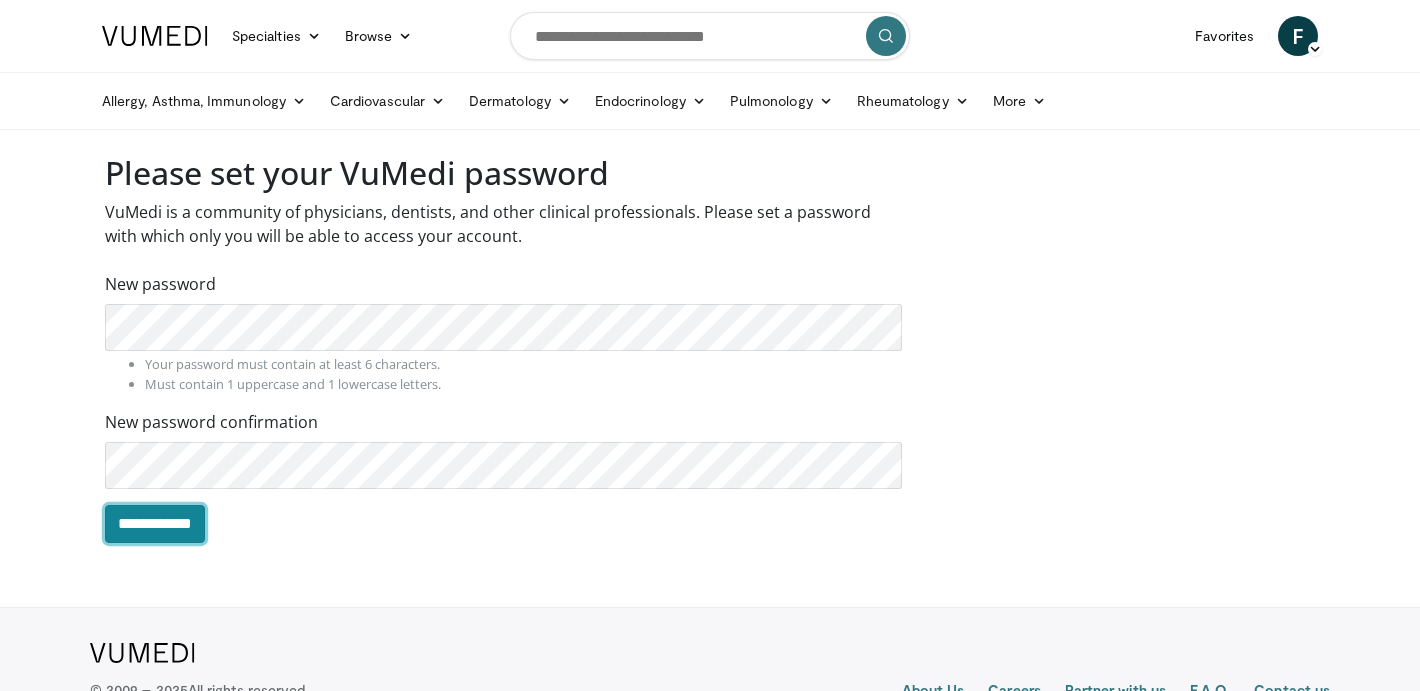 click on "**********" at bounding box center (155, 524) 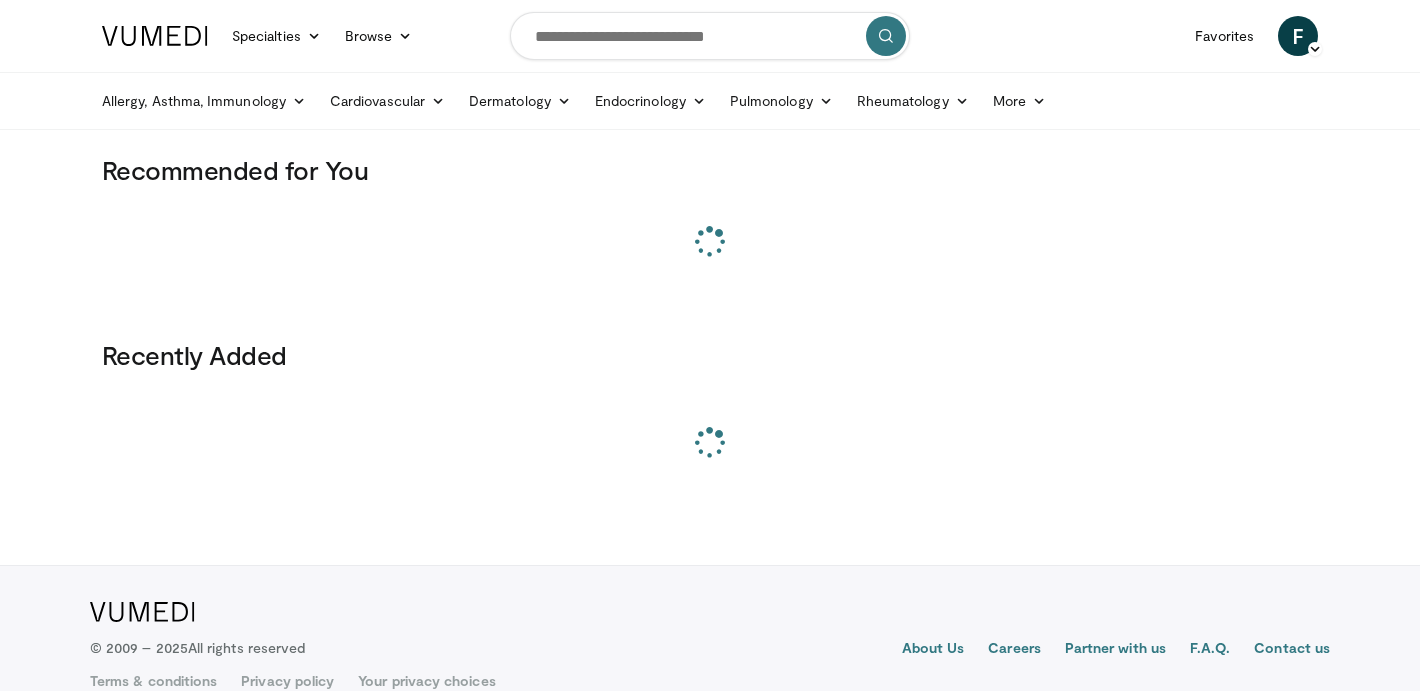 scroll, scrollTop: 0, scrollLeft: 0, axis: both 